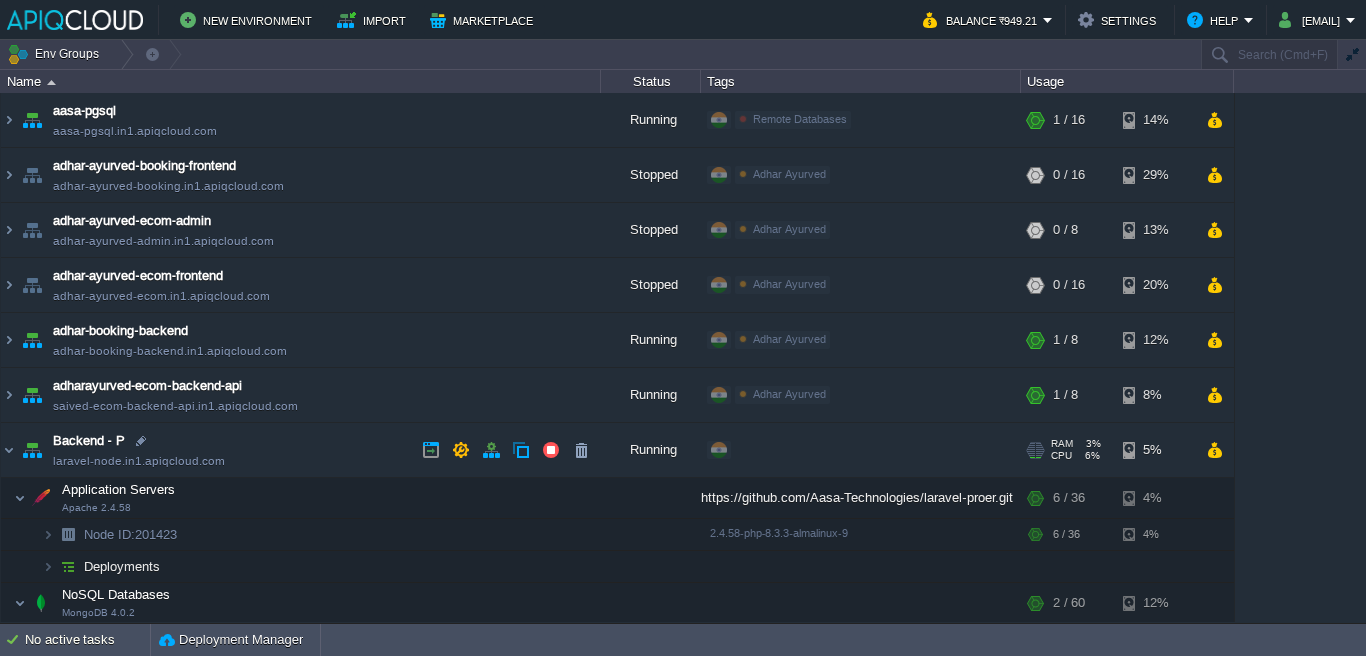 scroll, scrollTop: 0, scrollLeft: 0, axis: both 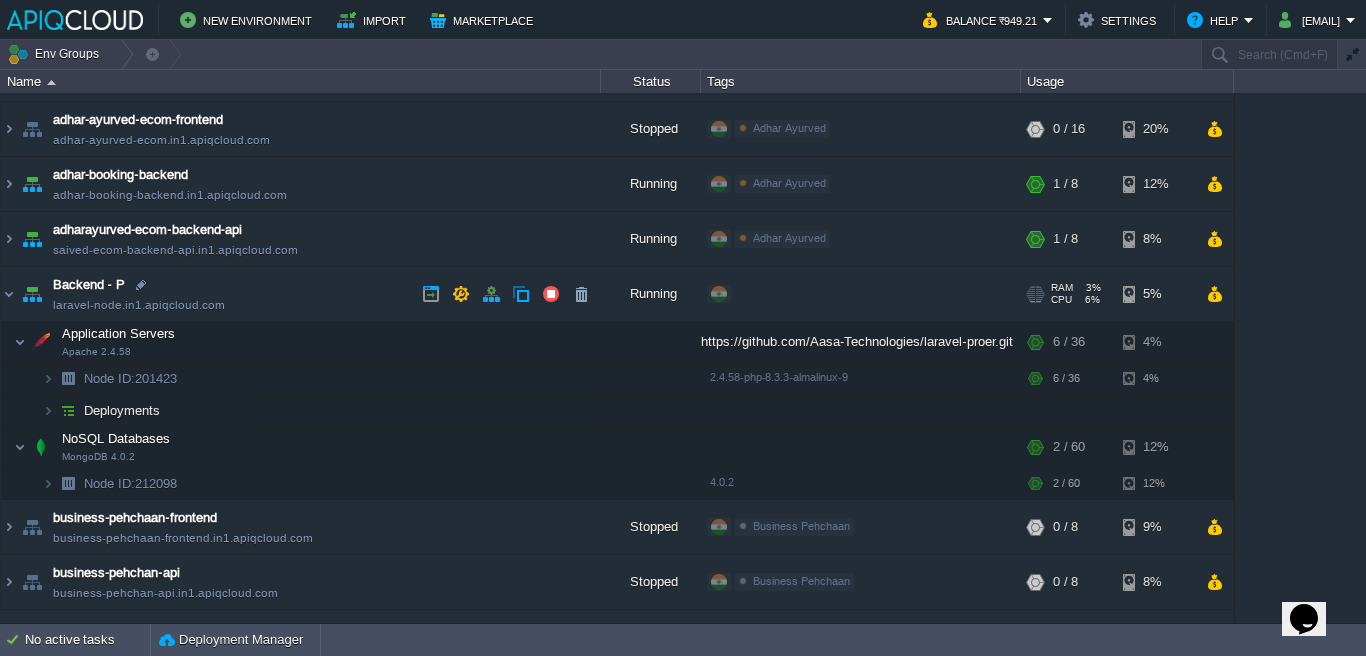 click on "Backend - P laravel-node.in1.apiqcloud.com" at bounding box center (301, 294) 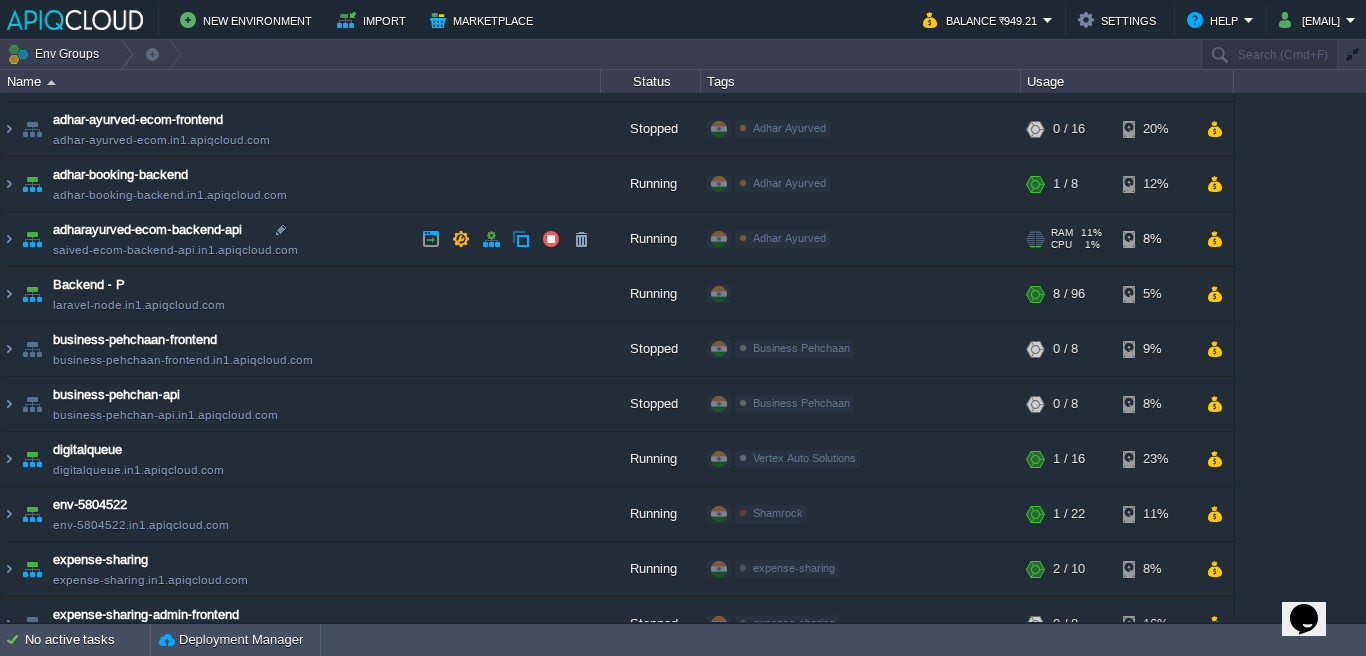 scroll, scrollTop: 0, scrollLeft: 0, axis: both 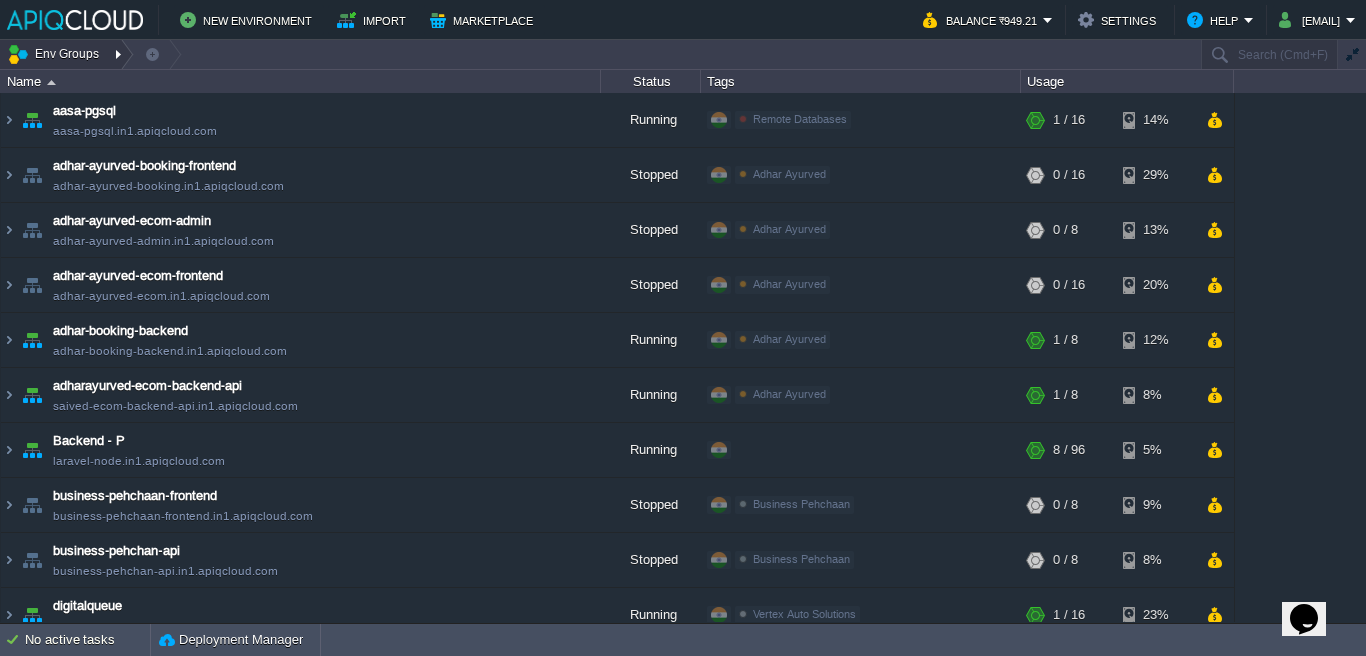 click on "Env Groups" at bounding box center [56, 54] 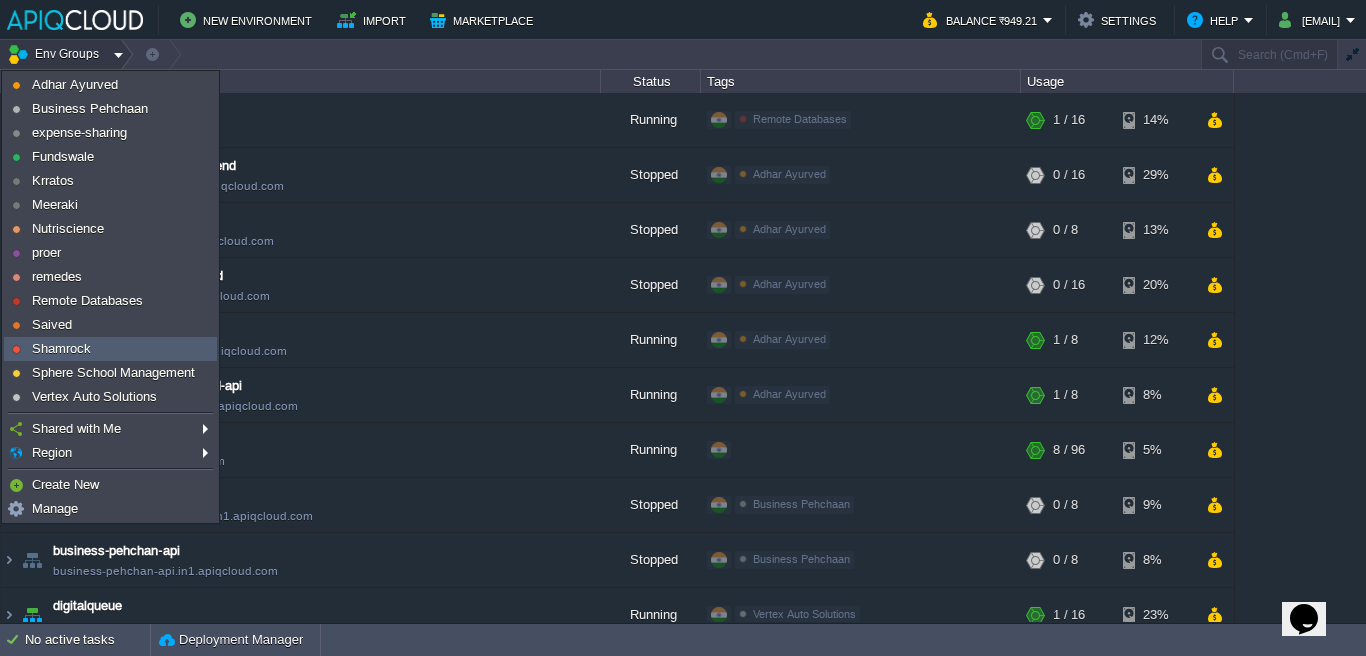 click on "Shamrock" at bounding box center (61, 348) 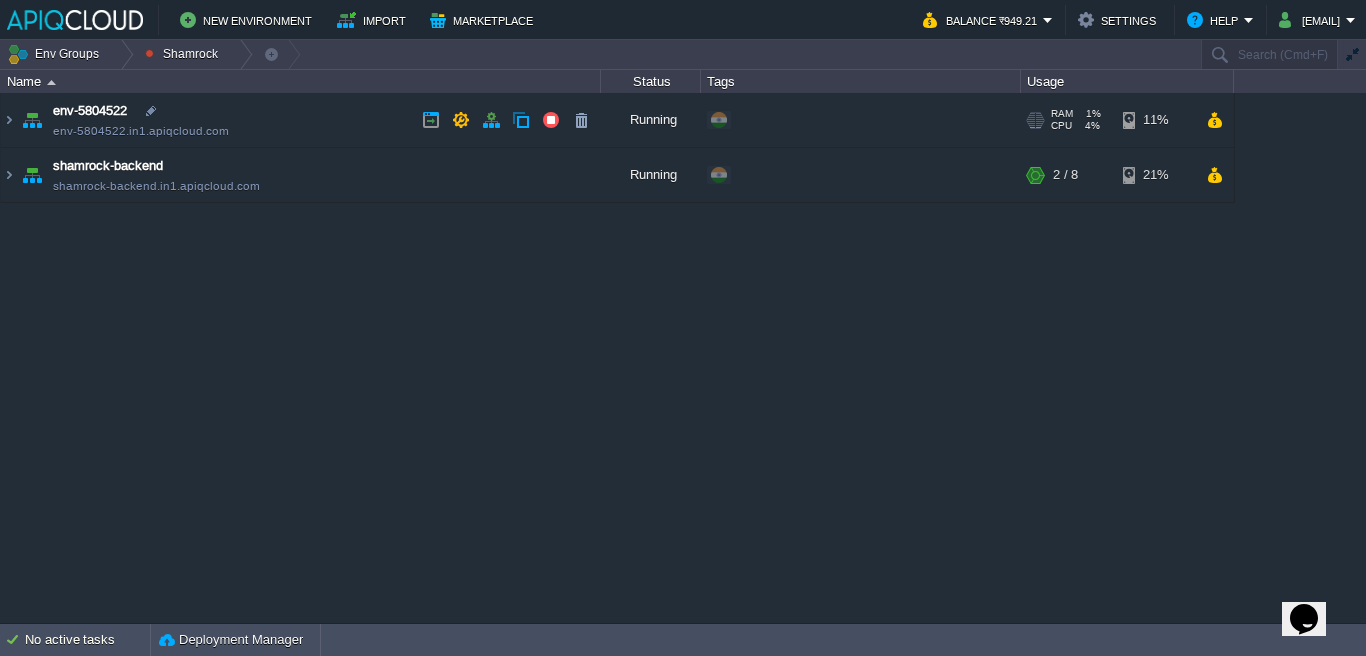 click on "env-5804522.in1.apiqcloud.com" at bounding box center (141, 131) 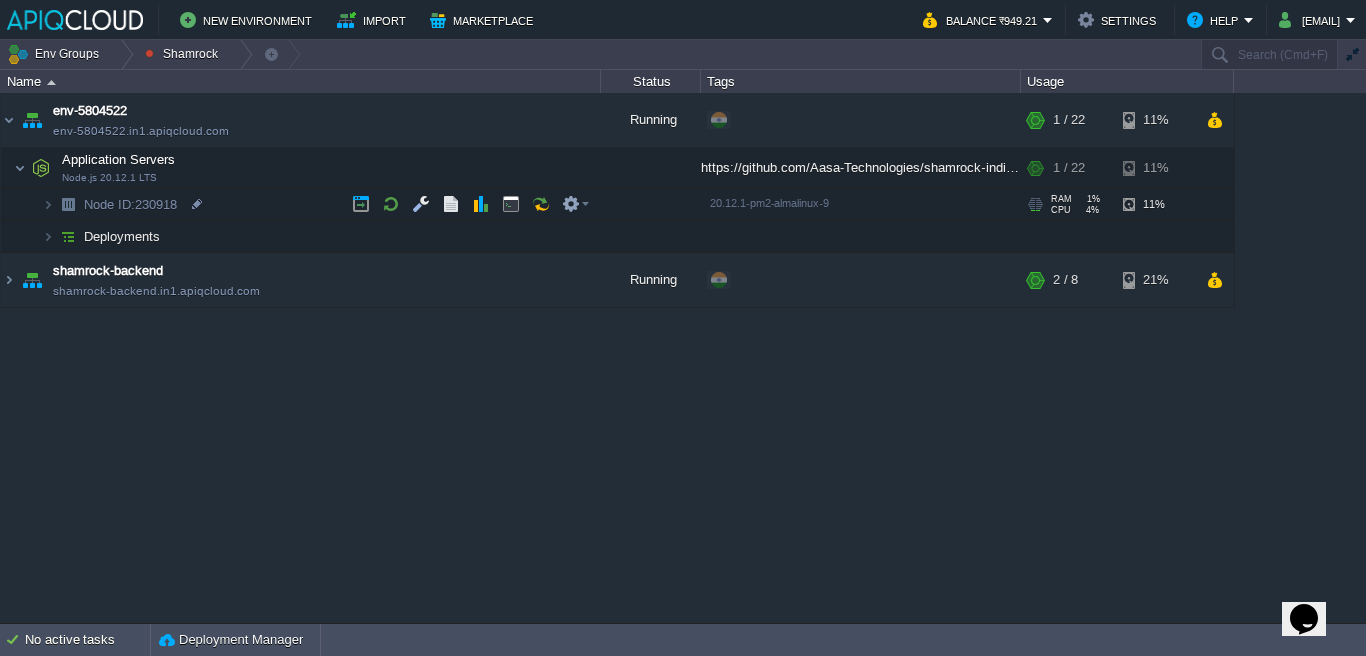 click on "Node ID:  [NUMBER]" at bounding box center [301, 205] 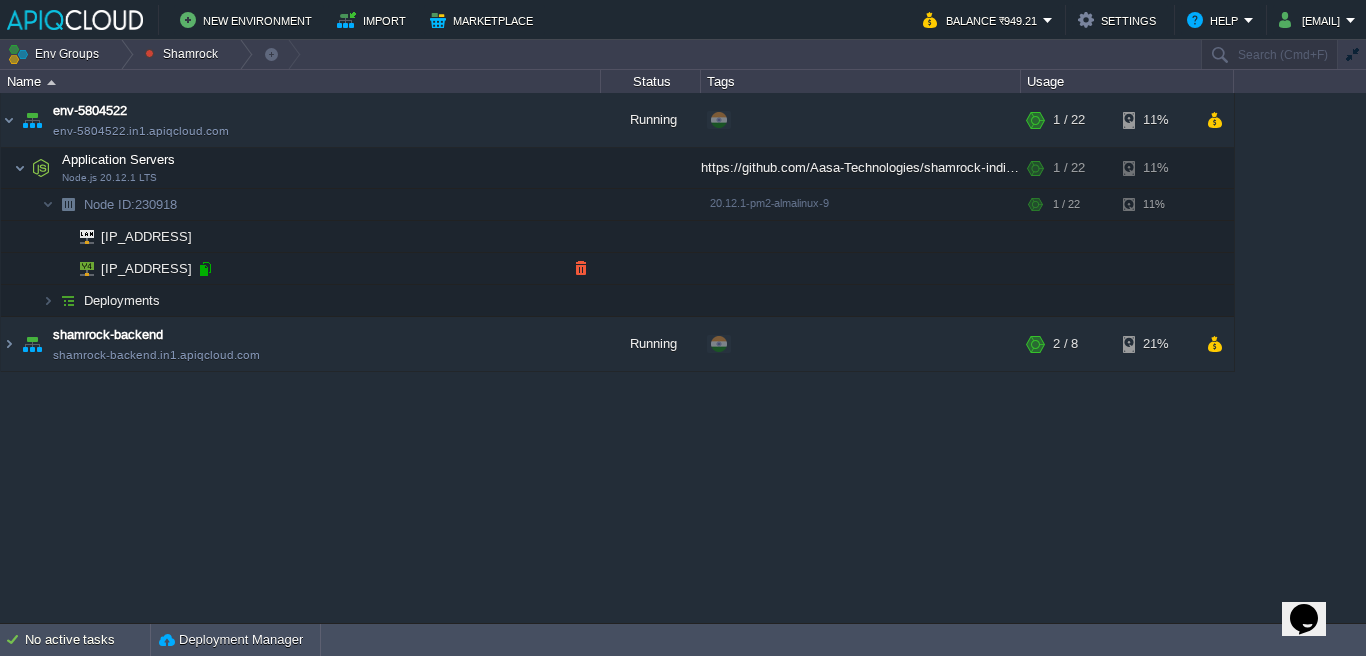 click at bounding box center (205, 269) 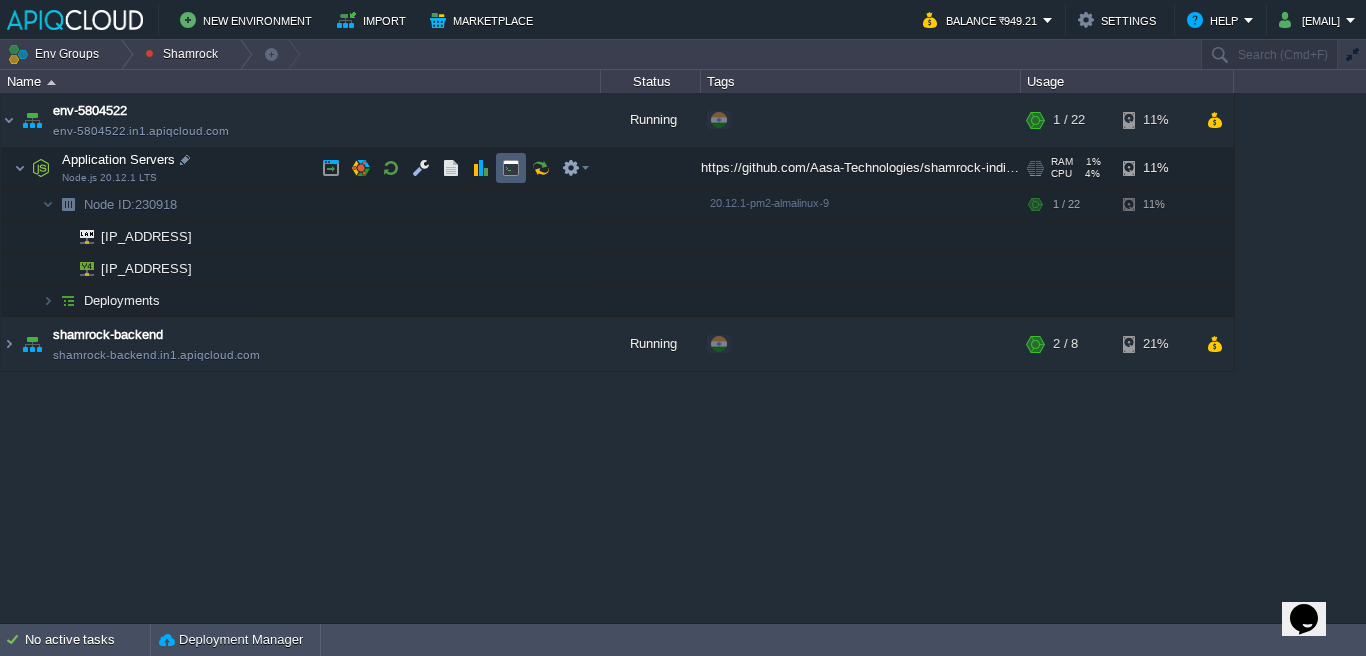 click at bounding box center [511, 168] 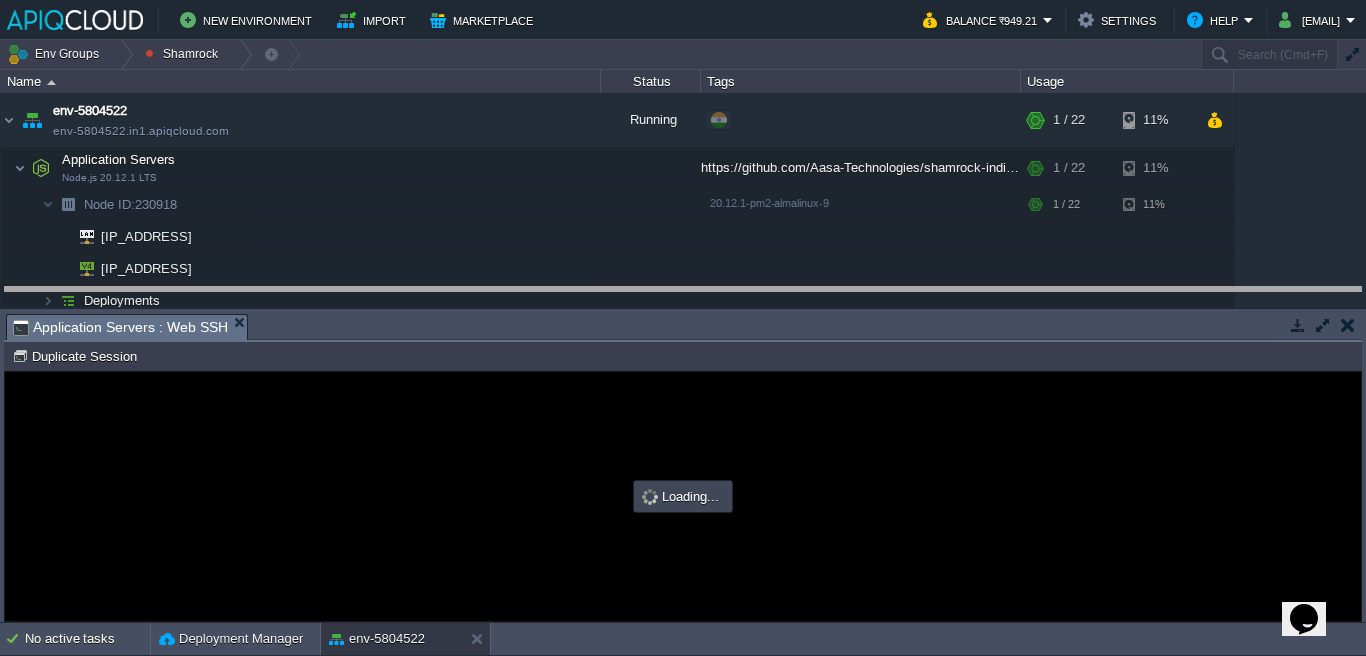 drag, startPoint x: 479, startPoint y: 319, endPoint x: 469, endPoint y: 292, distance: 28.79236 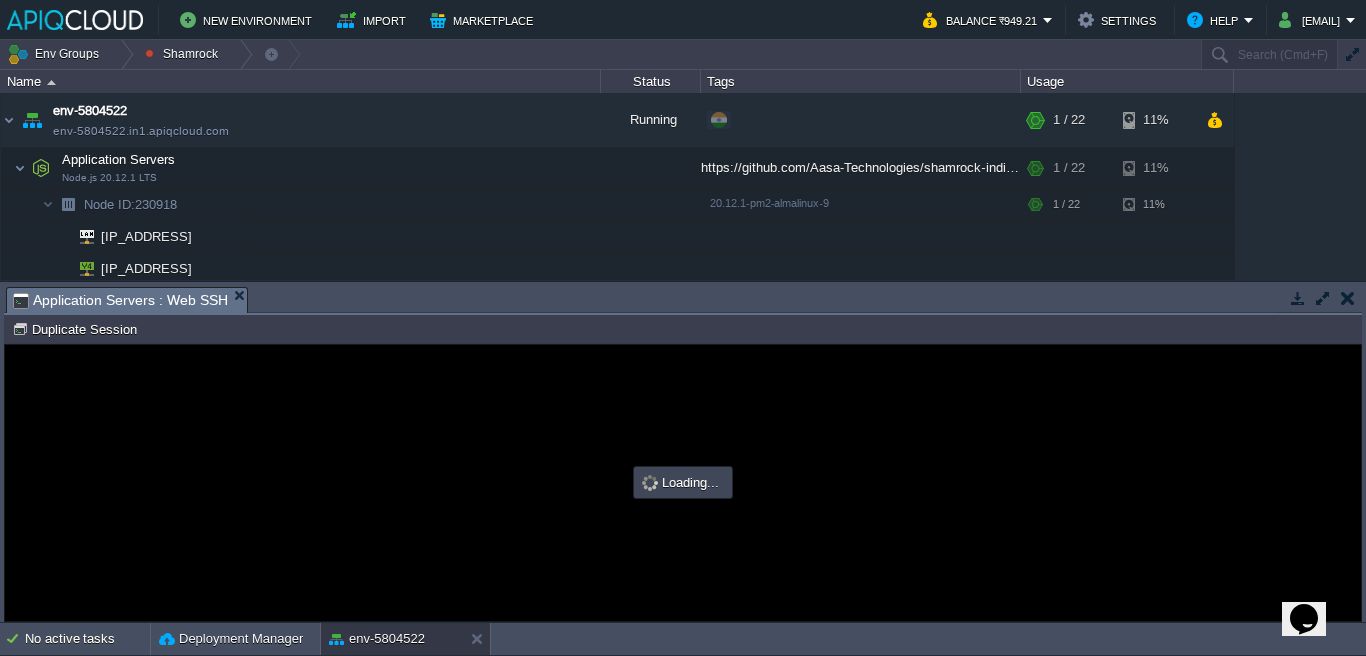 scroll, scrollTop: 0, scrollLeft: 0, axis: both 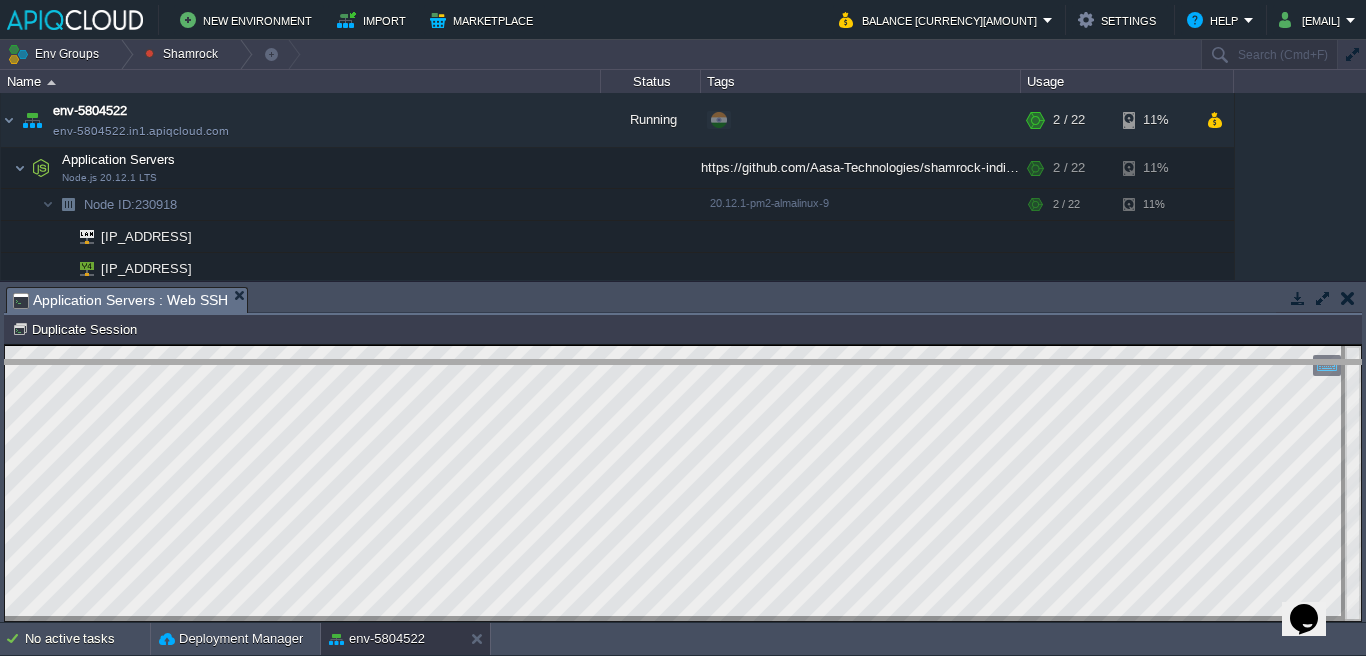 drag, startPoint x: 415, startPoint y: 304, endPoint x: 414, endPoint y: 314, distance: 10.049875 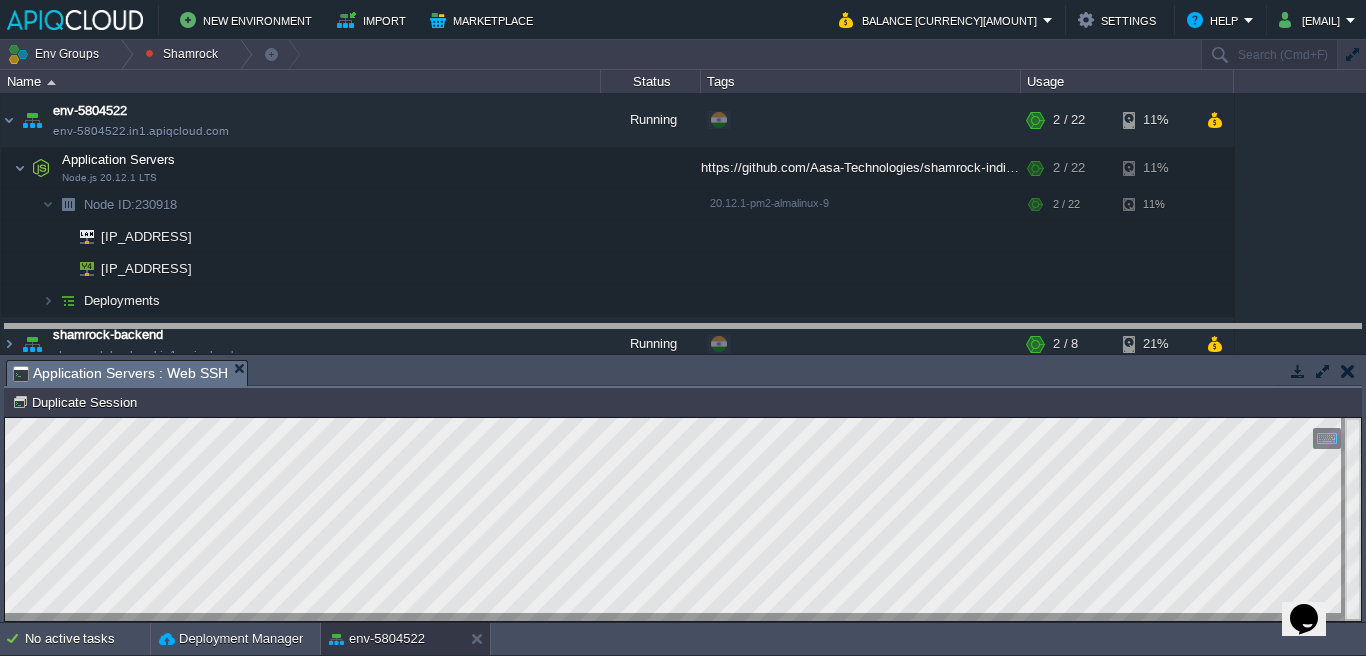 drag, startPoint x: 531, startPoint y: 368, endPoint x: 530, endPoint y: 334, distance: 34.0147 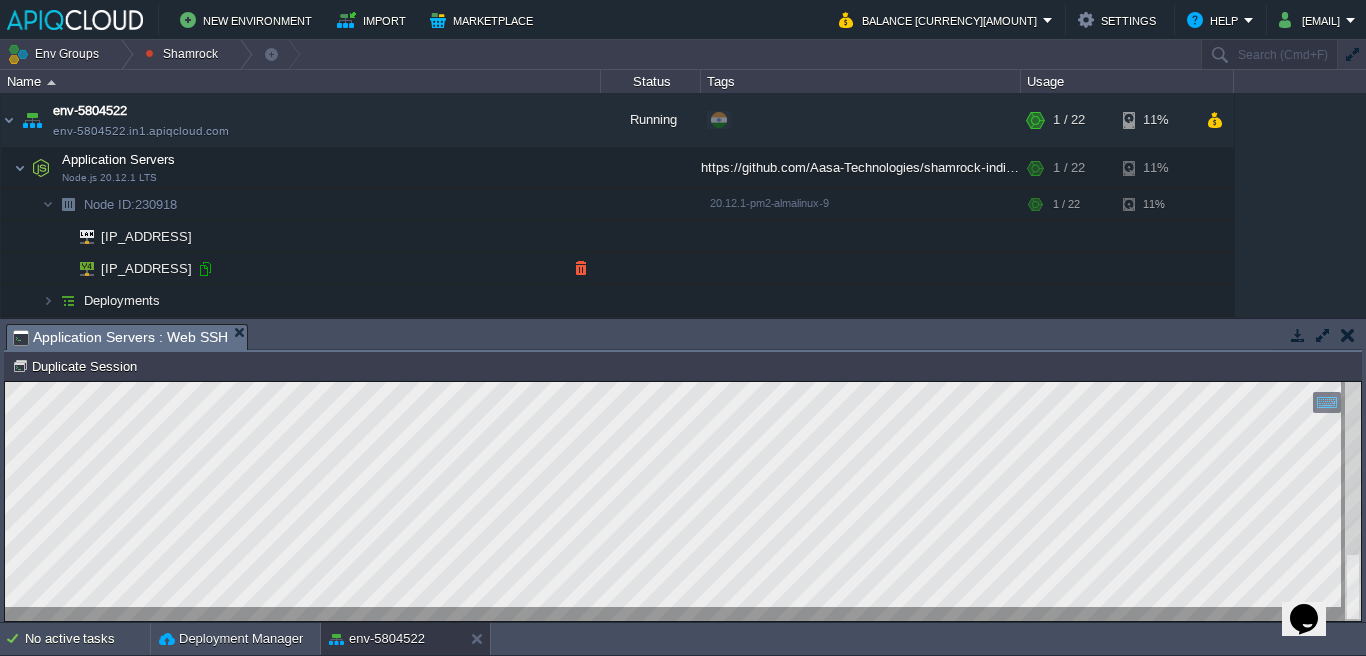 click at bounding box center (205, 269) 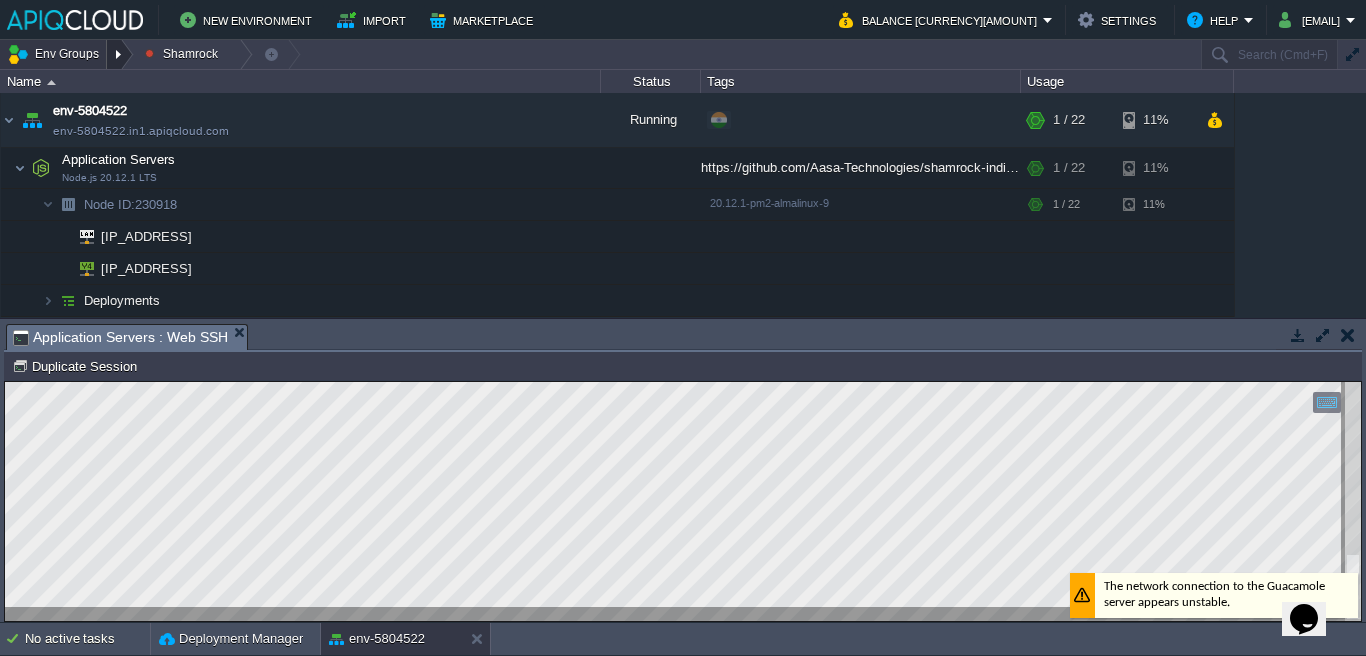 click at bounding box center (120, 54) 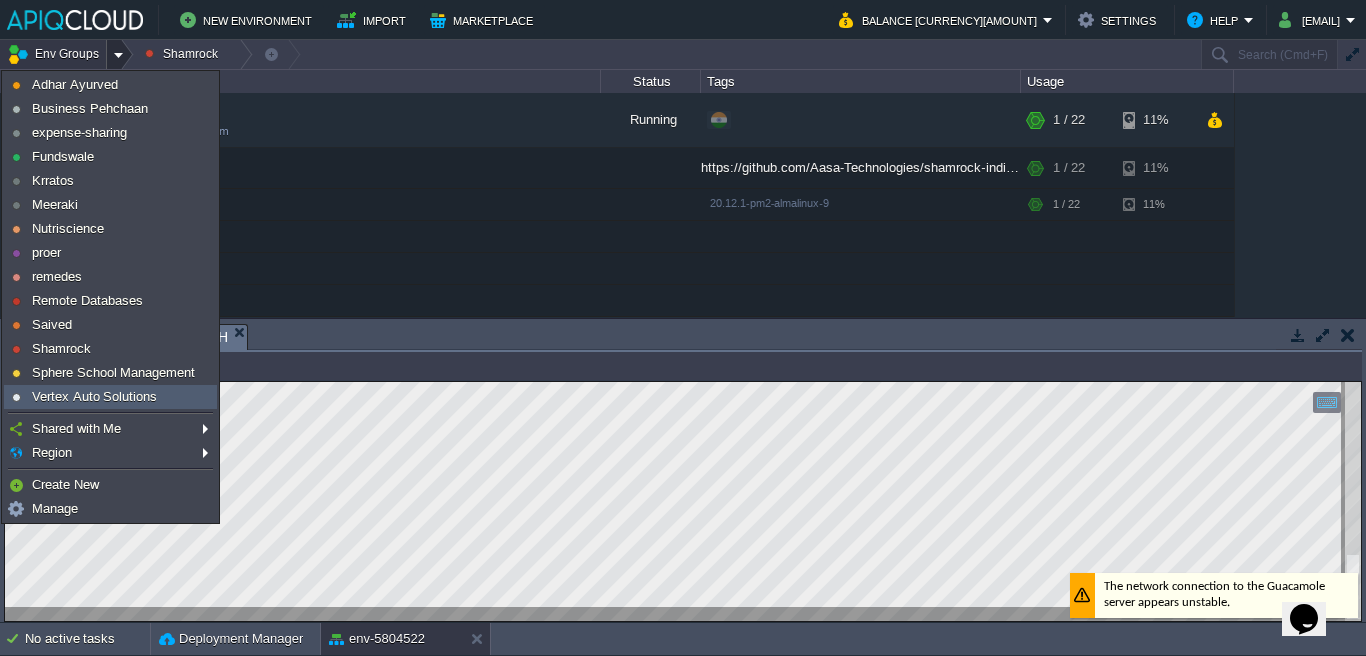 click on "Vertex Auto Solutions" at bounding box center (110, 397) 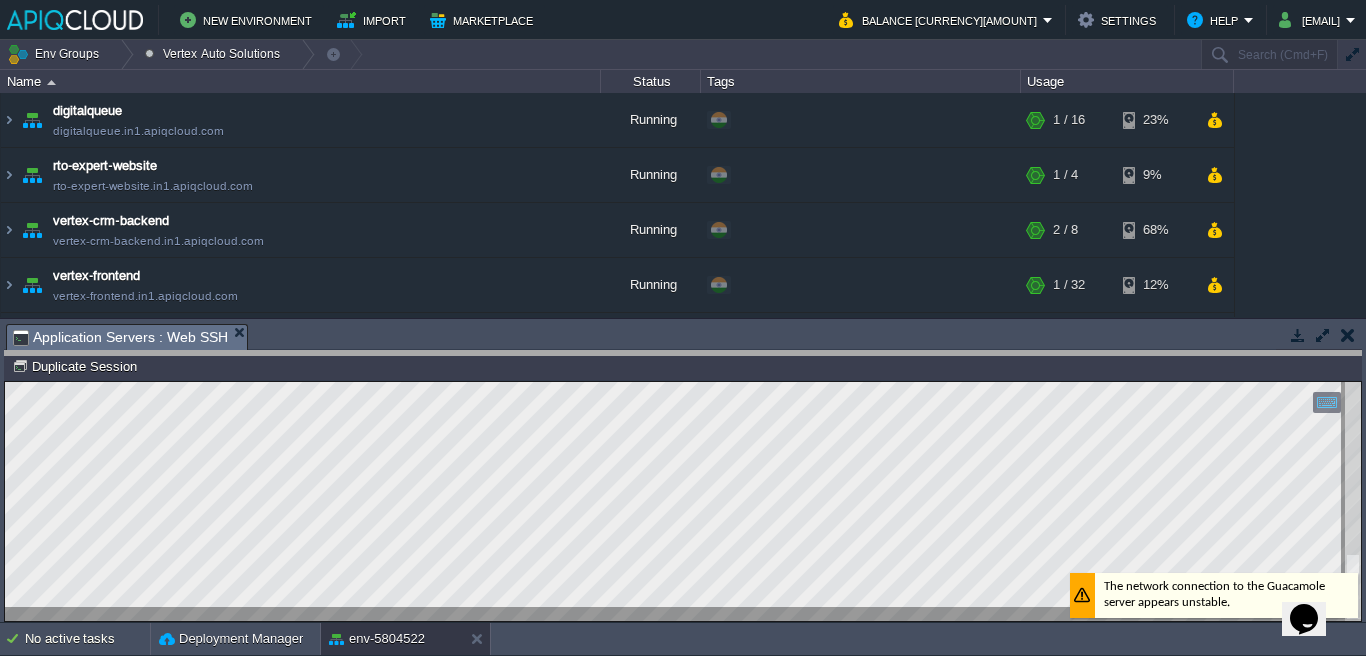 drag, startPoint x: 701, startPoint y: 341, endPoint x: 693, endPoint y: 400, distance: 59.5399 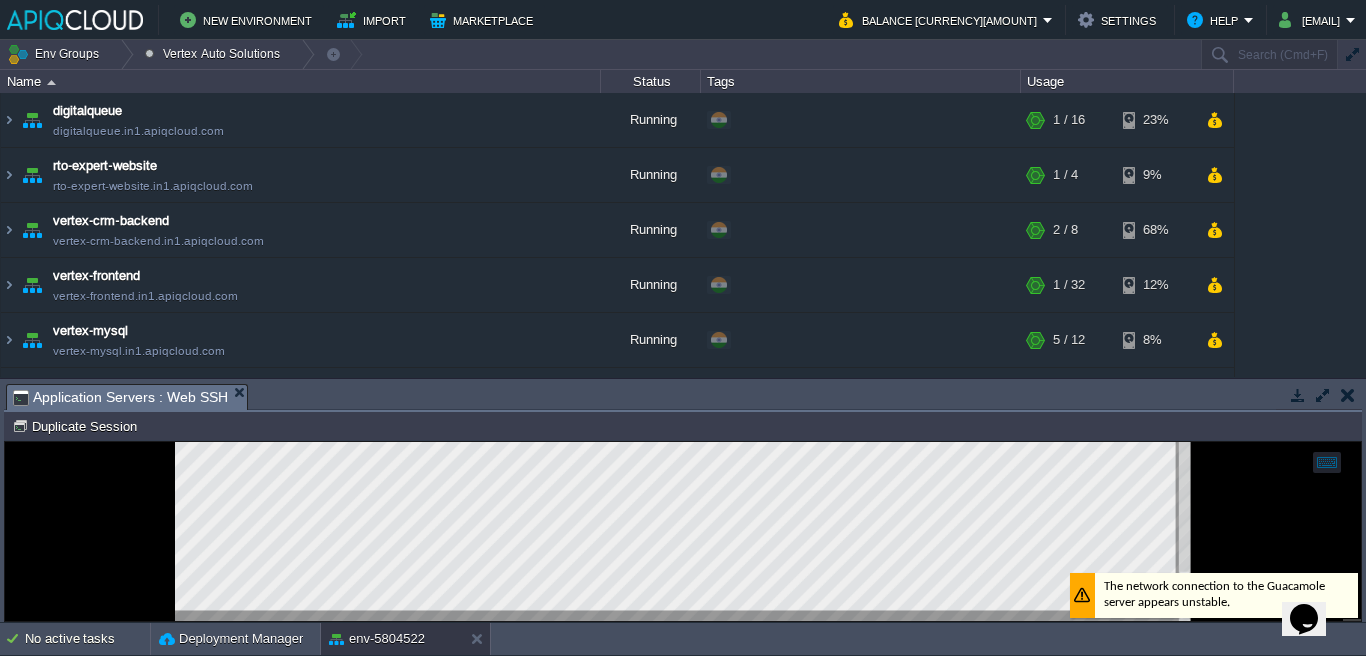 click at bounding box center (1348, 395) 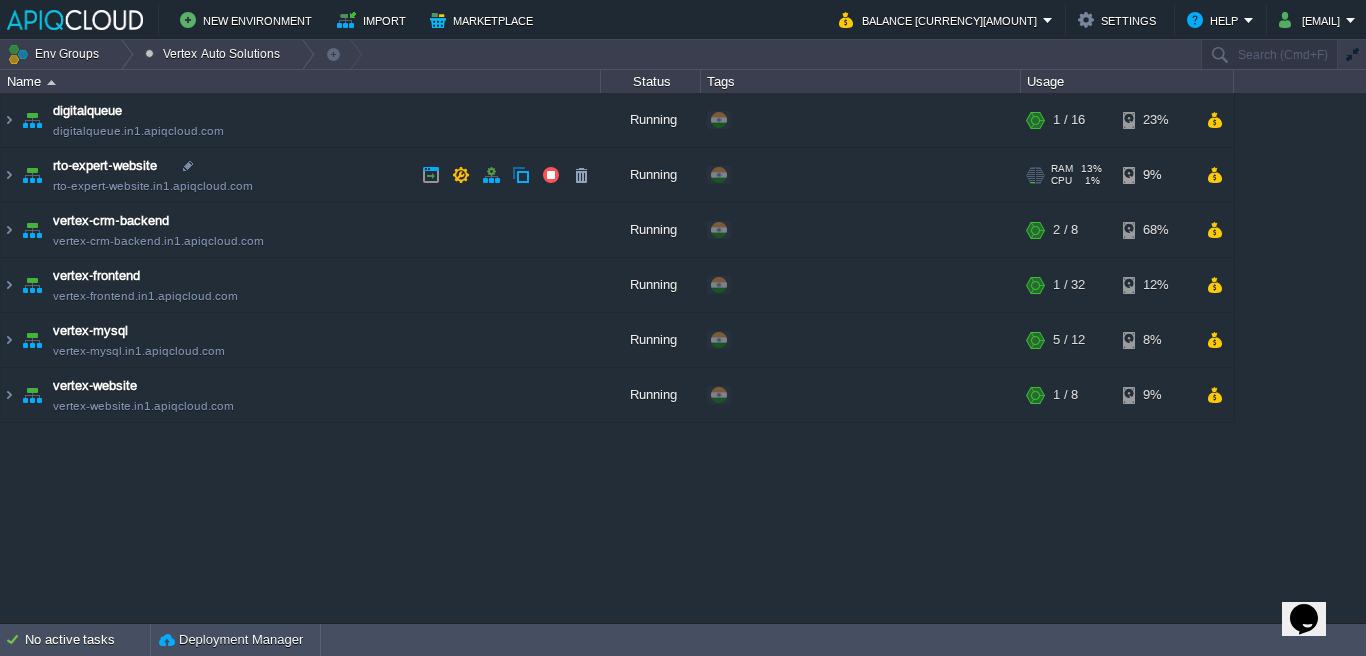 click on "rto-expert-website rto-expert-website.in1.apiqcloud.com" at bounding box center [301, 175] 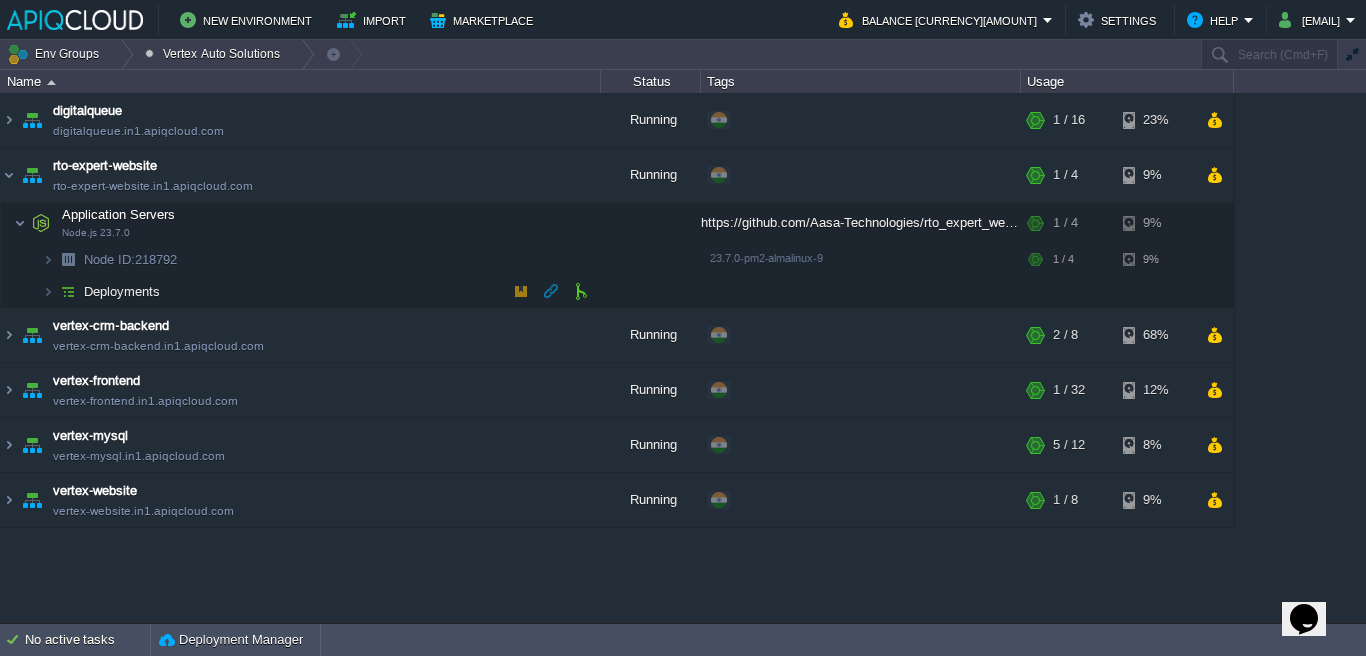 click on "Deployments" at bounding box center (301, 292) 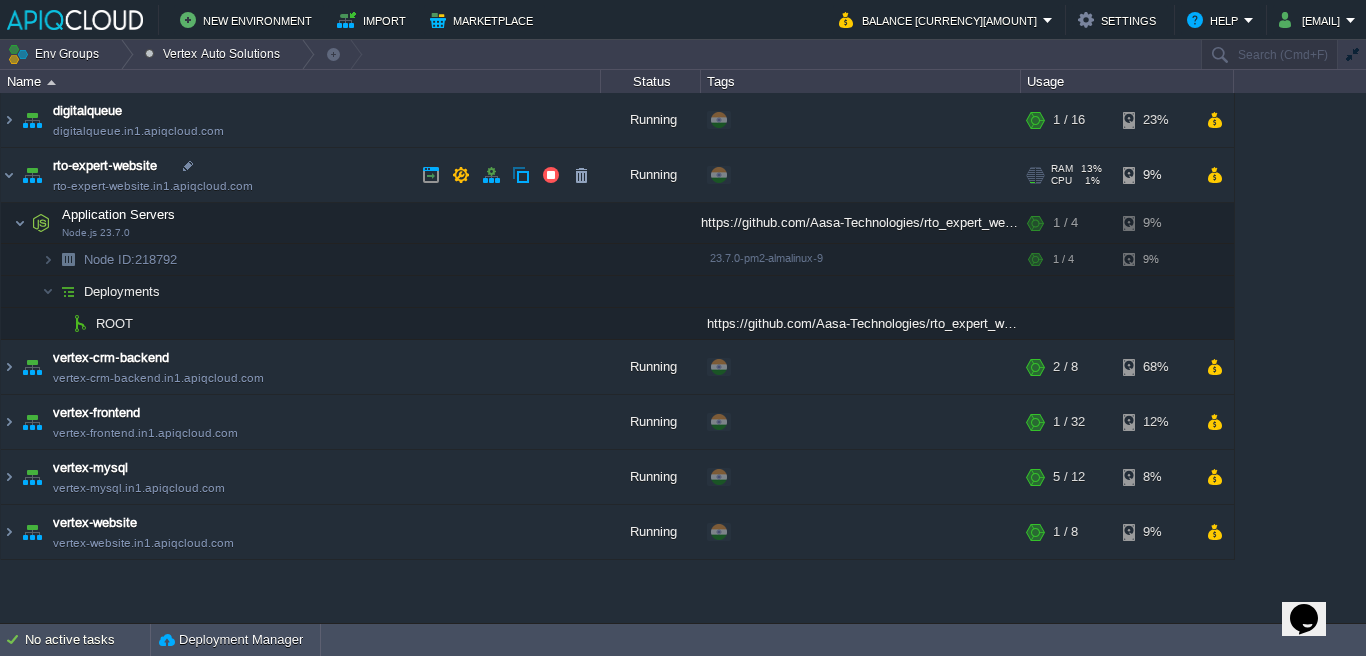 click on "rto-expert-website.in1.apiqcloud.com" at bounding box center [153, 186] 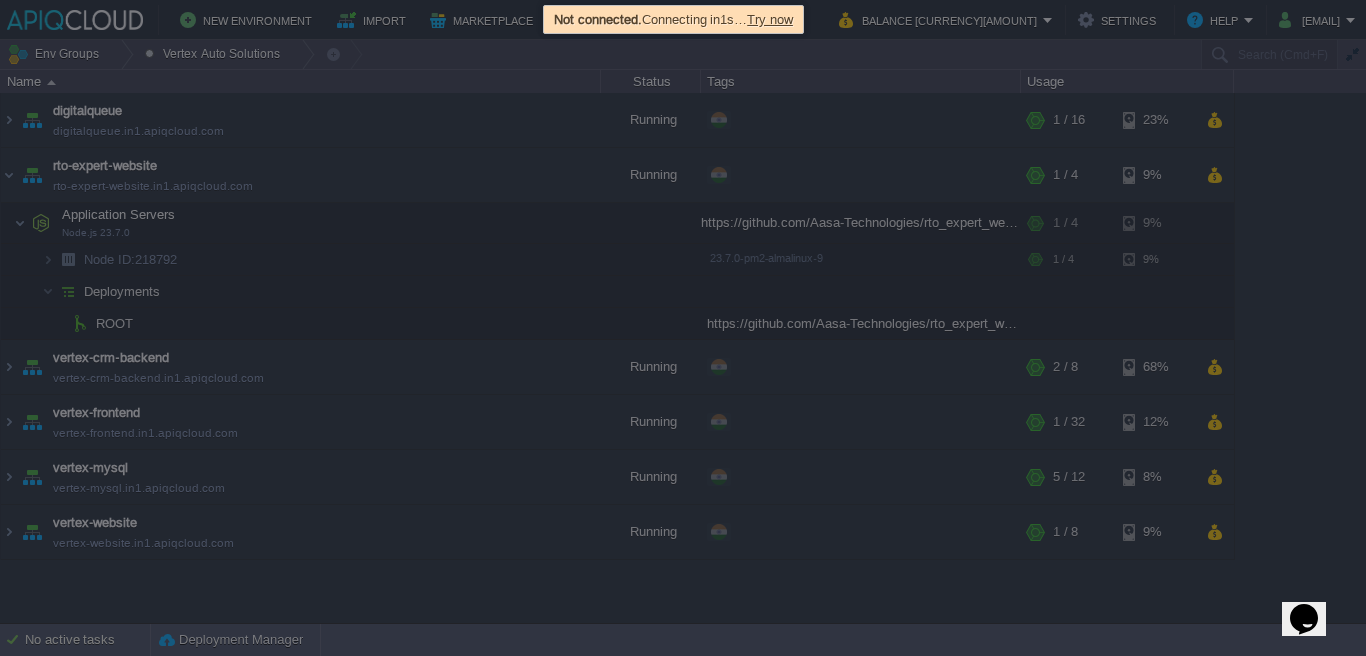 click at bounding box center (683, 328) 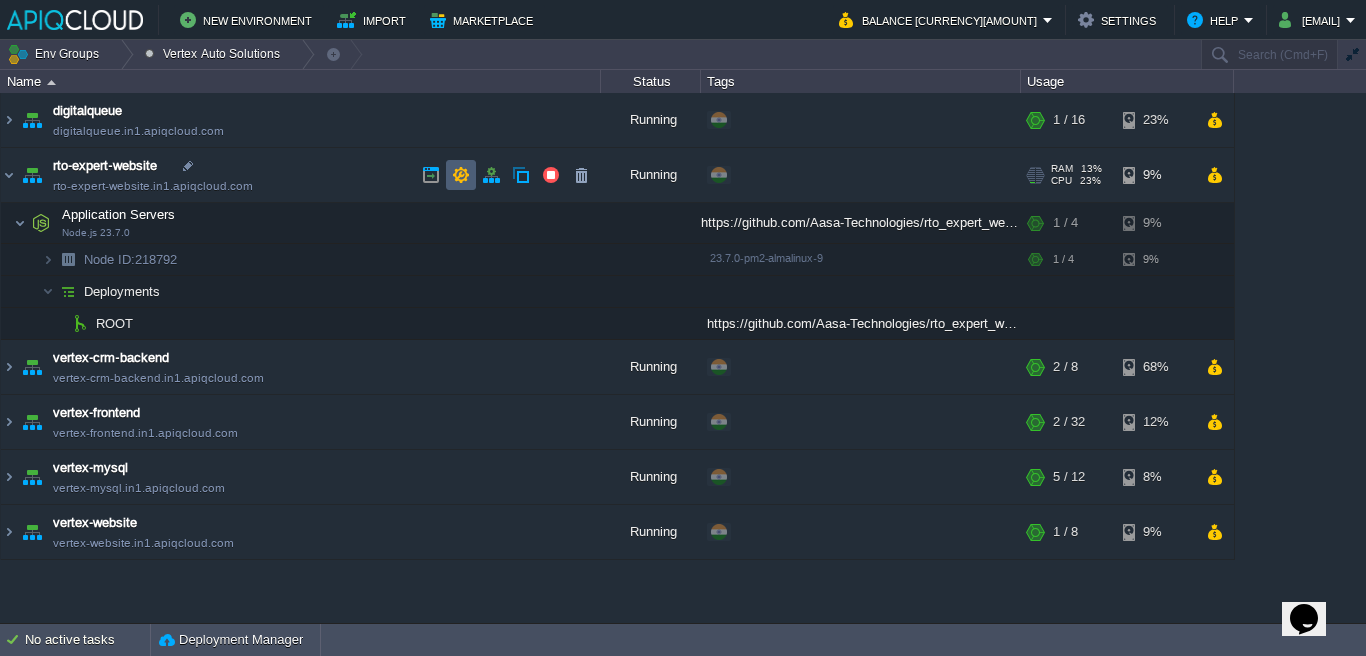click at bounding box center (461, 175) 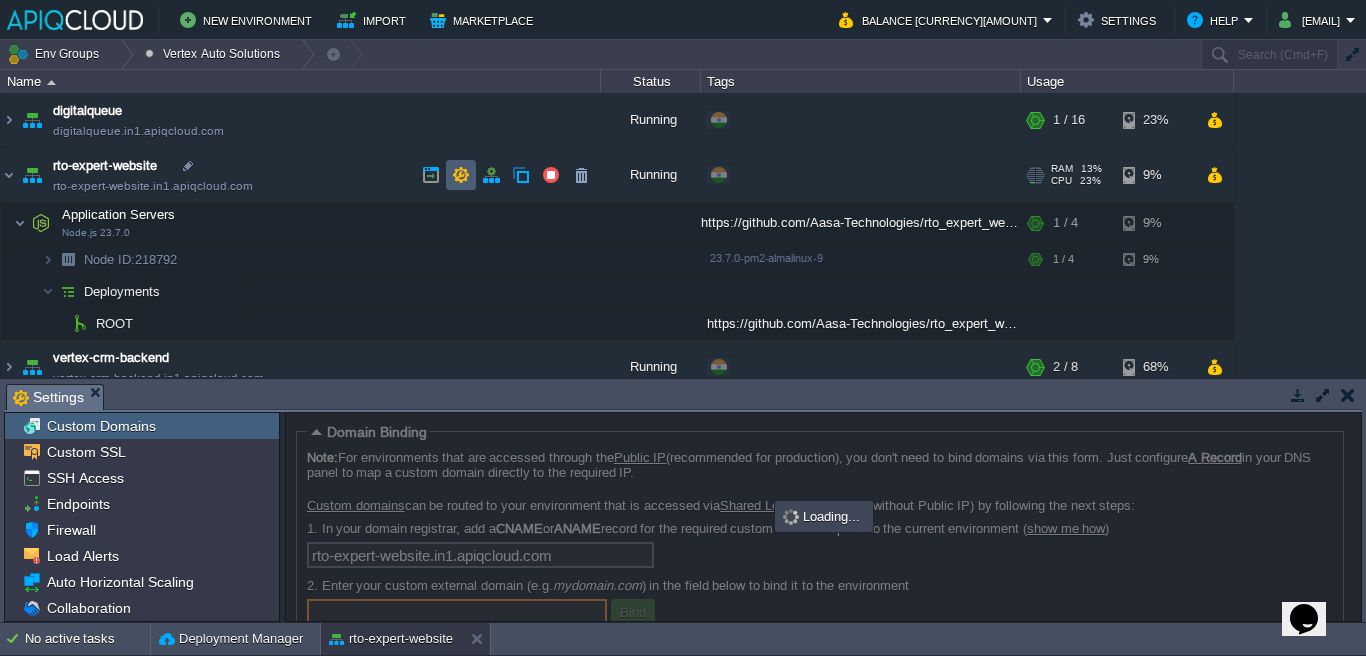 scroll, scrollTop: 10, scrollLeft: 0, axis: vertical 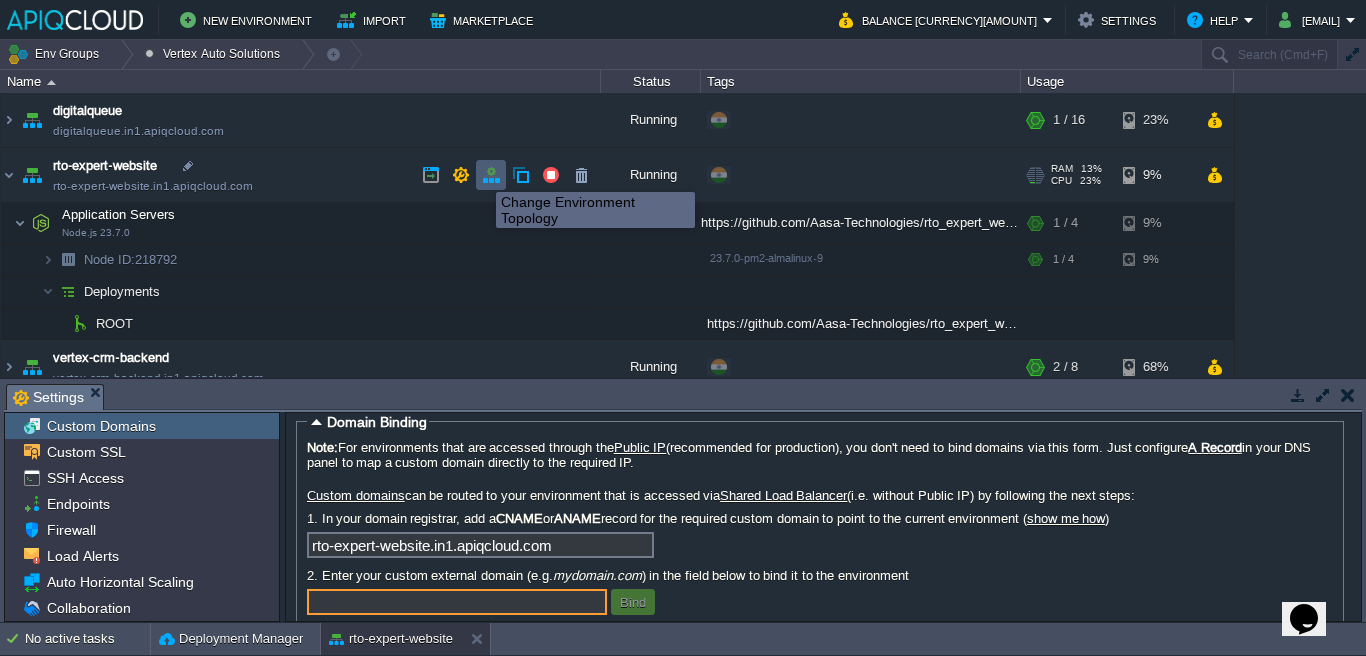 click at bounding box center (491, 175) 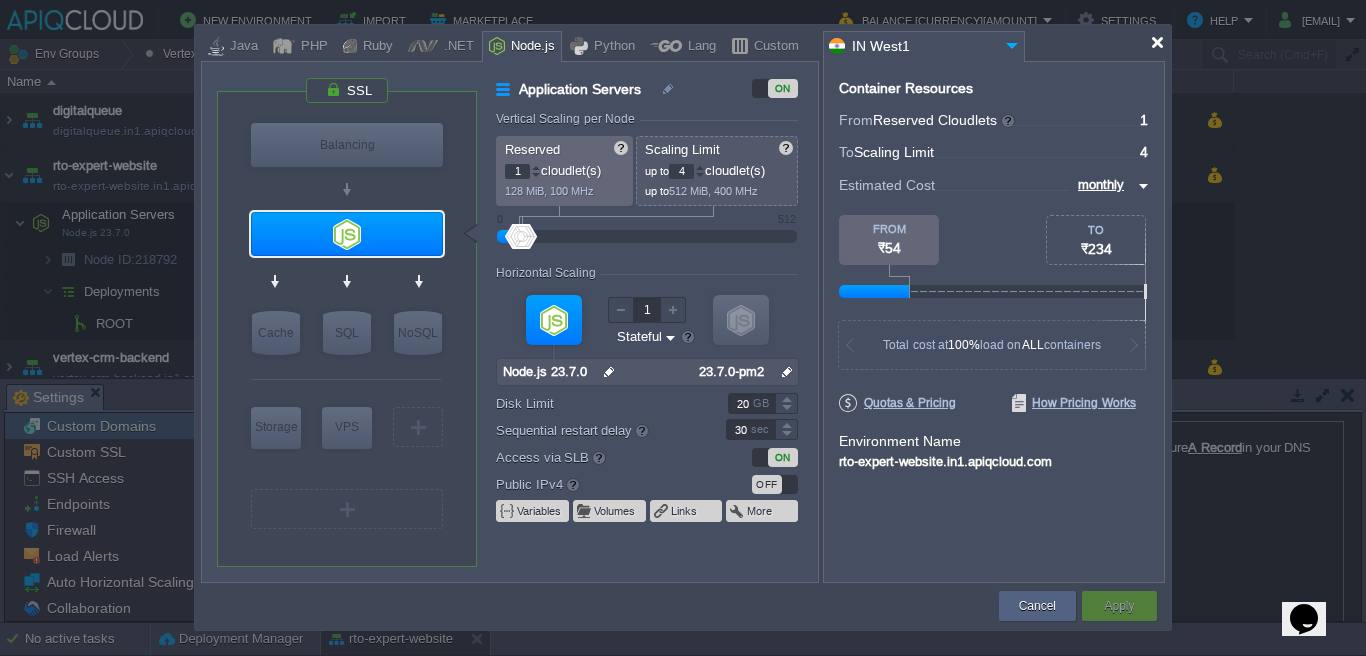click at bounding box center (1157, 42) 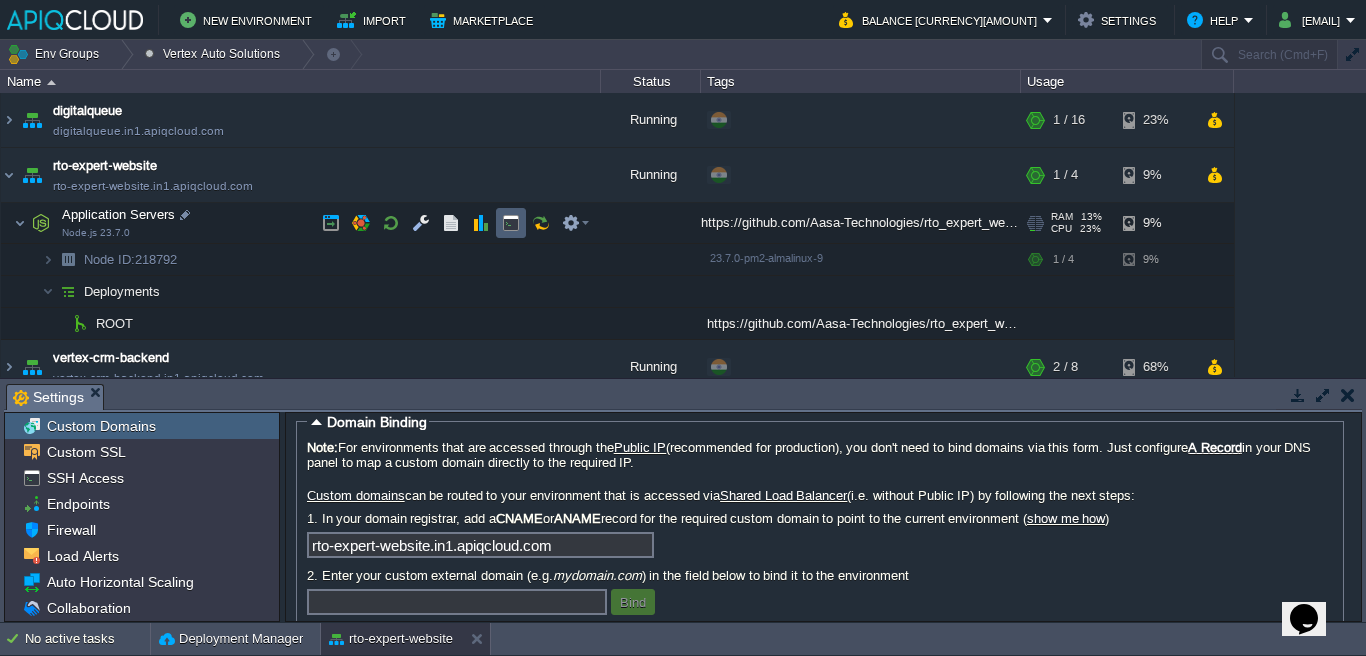 click at bounding box center (511, 223) 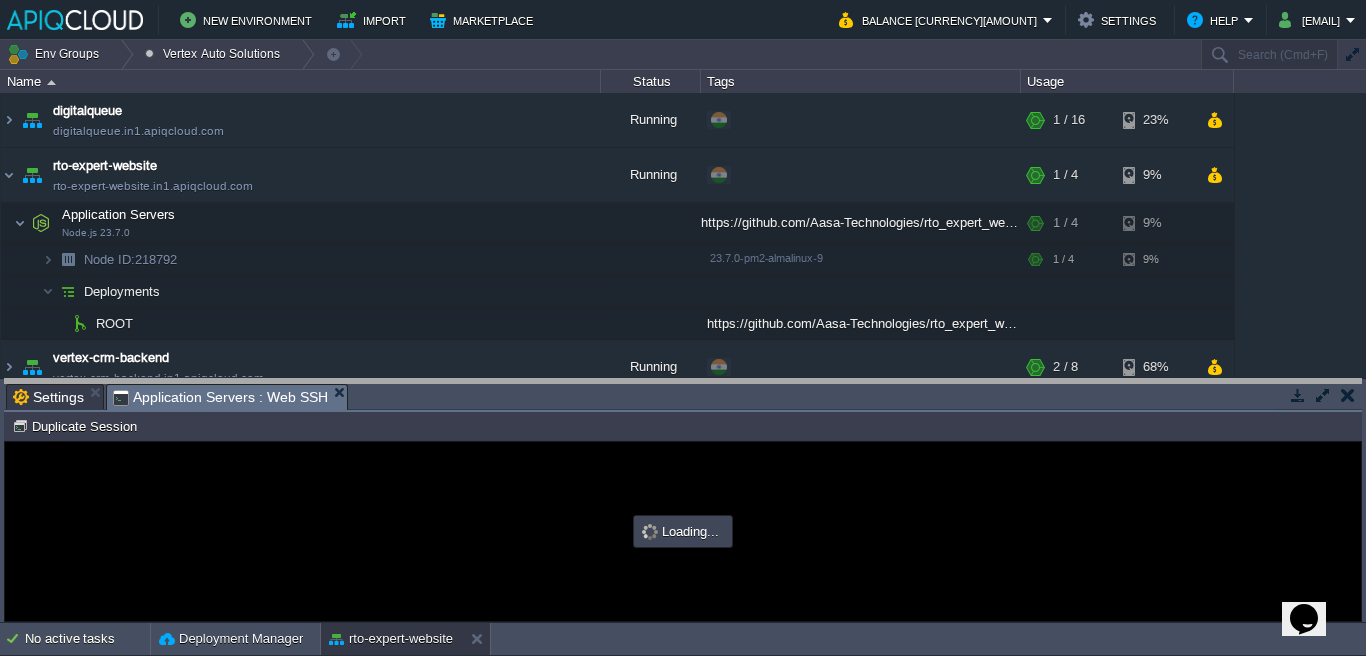 drag, startPoint x: 532, startPoint y: 401, endPoint x: 542, endPoint y: 344, distance: 57.870544 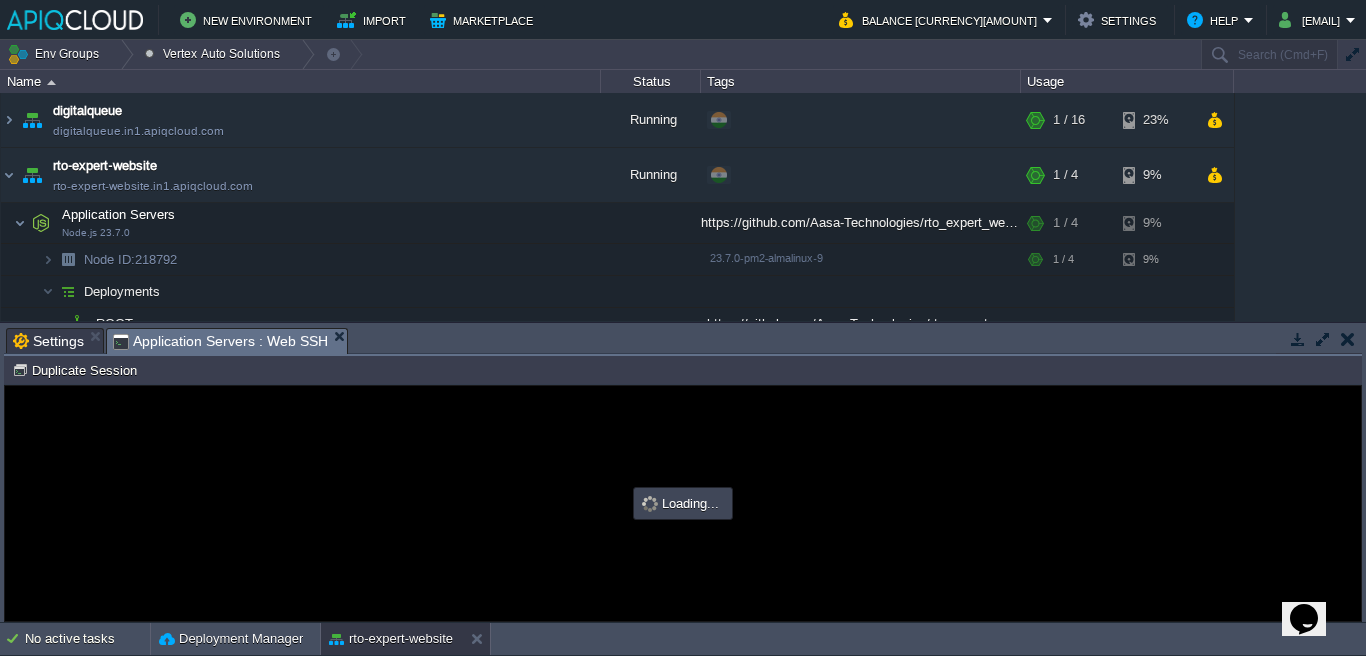 scroll, scrollTop: 0, scrollLeft: 0, axis: both 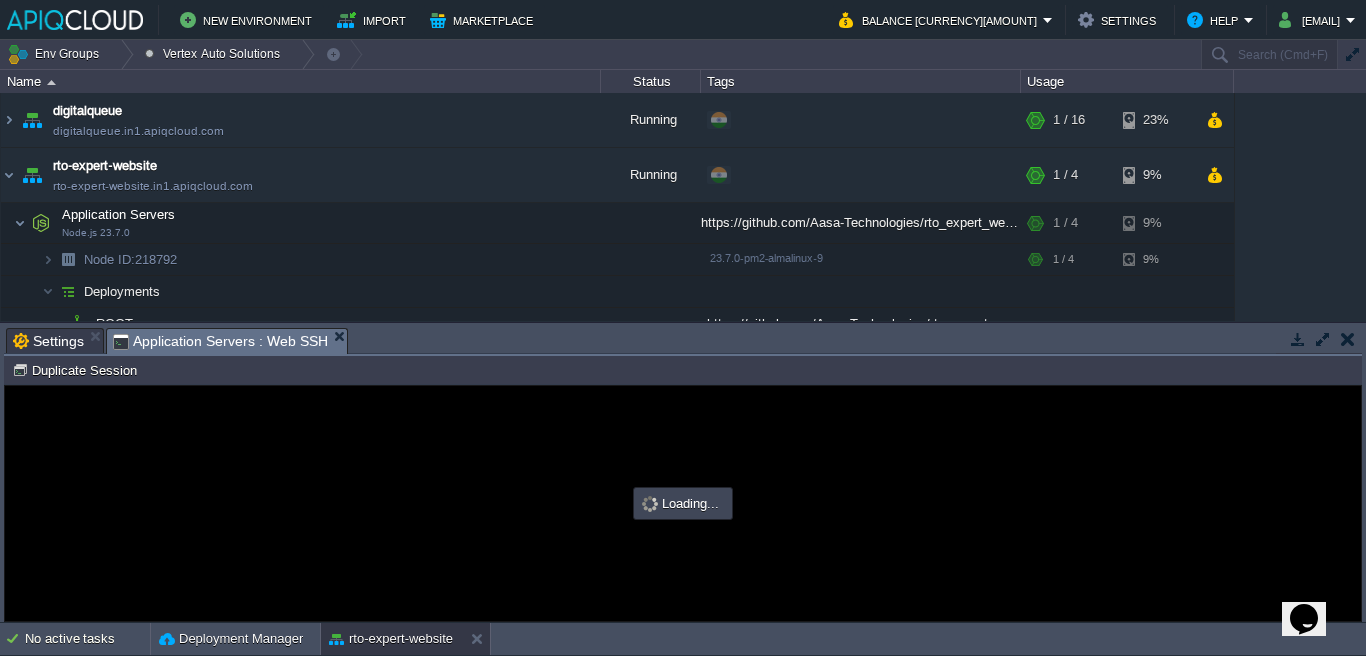 type on "#000000" 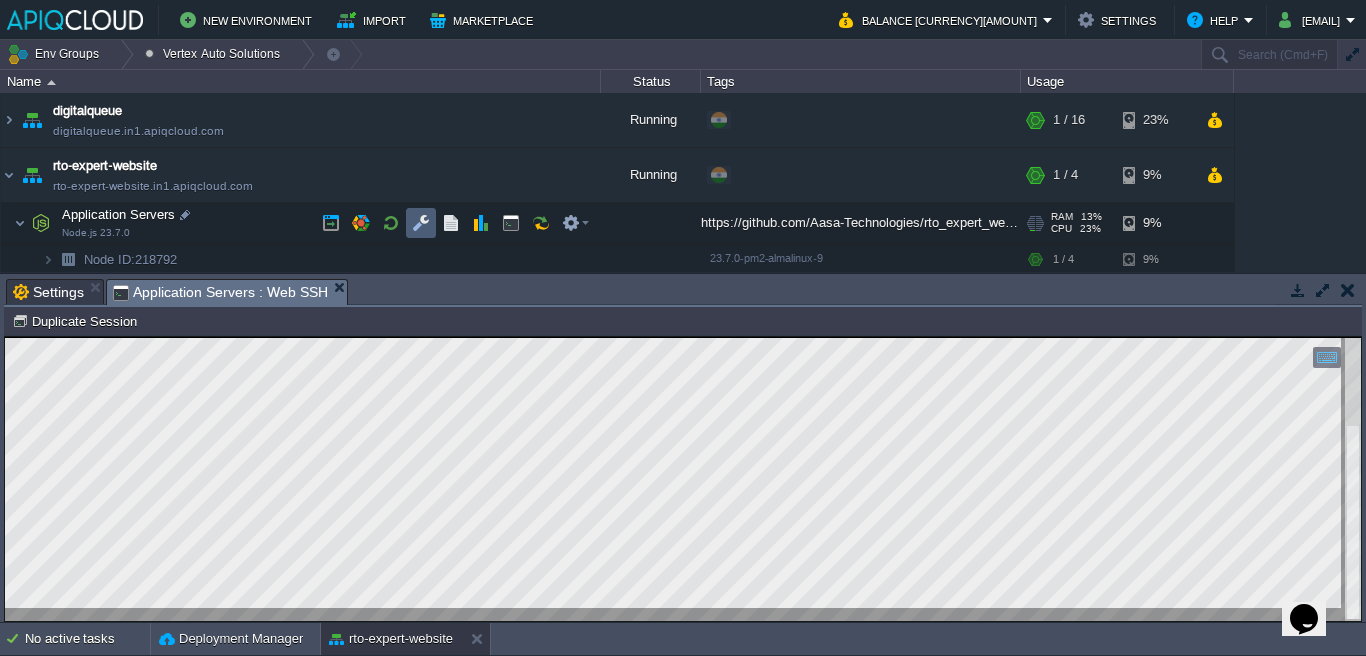 click at bounding box center (421, 223) 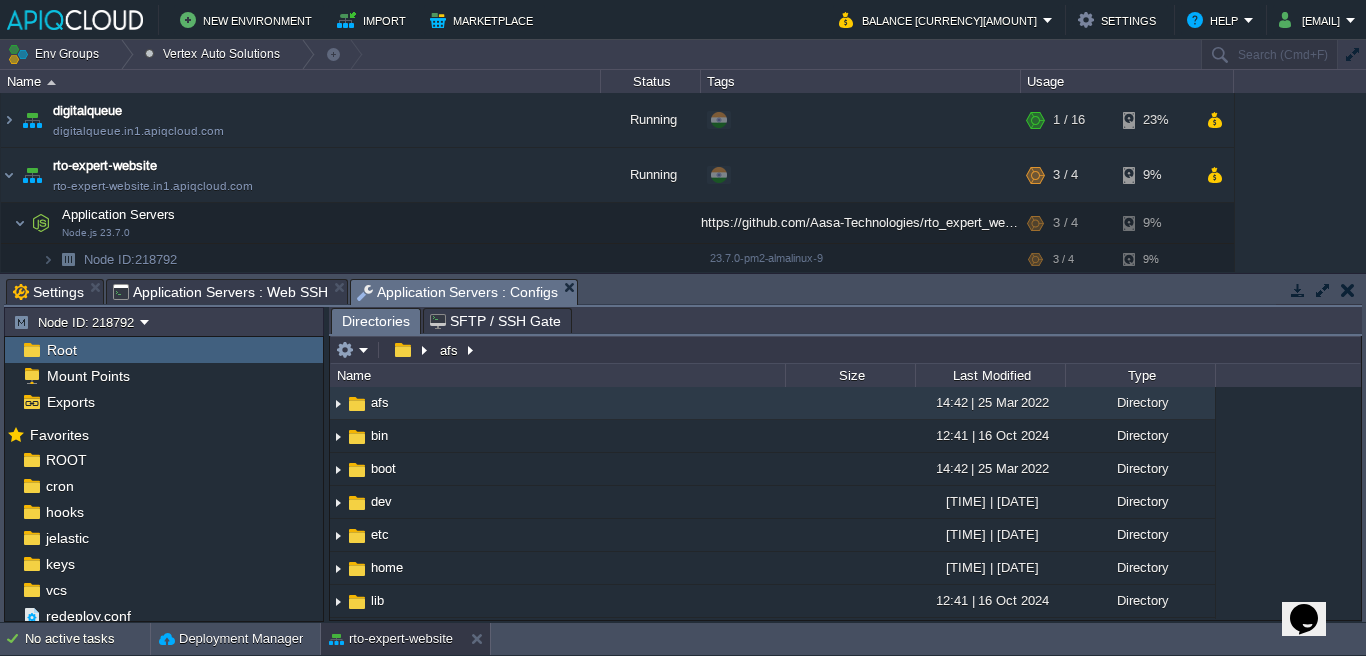 click on "ROOT" at bounding box center (66, 460) 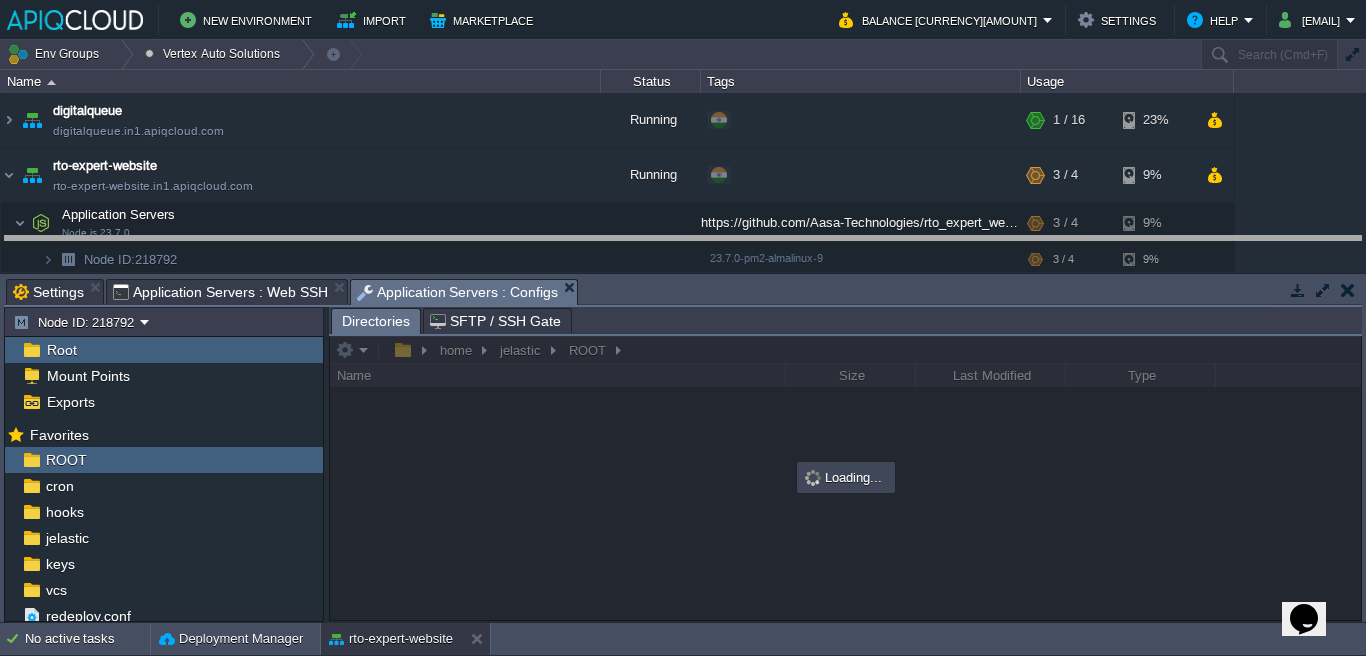 drag, startPoint x: 781, startPoint y: 295, endPoint x: 781, endPoint y: 277, distance: 18 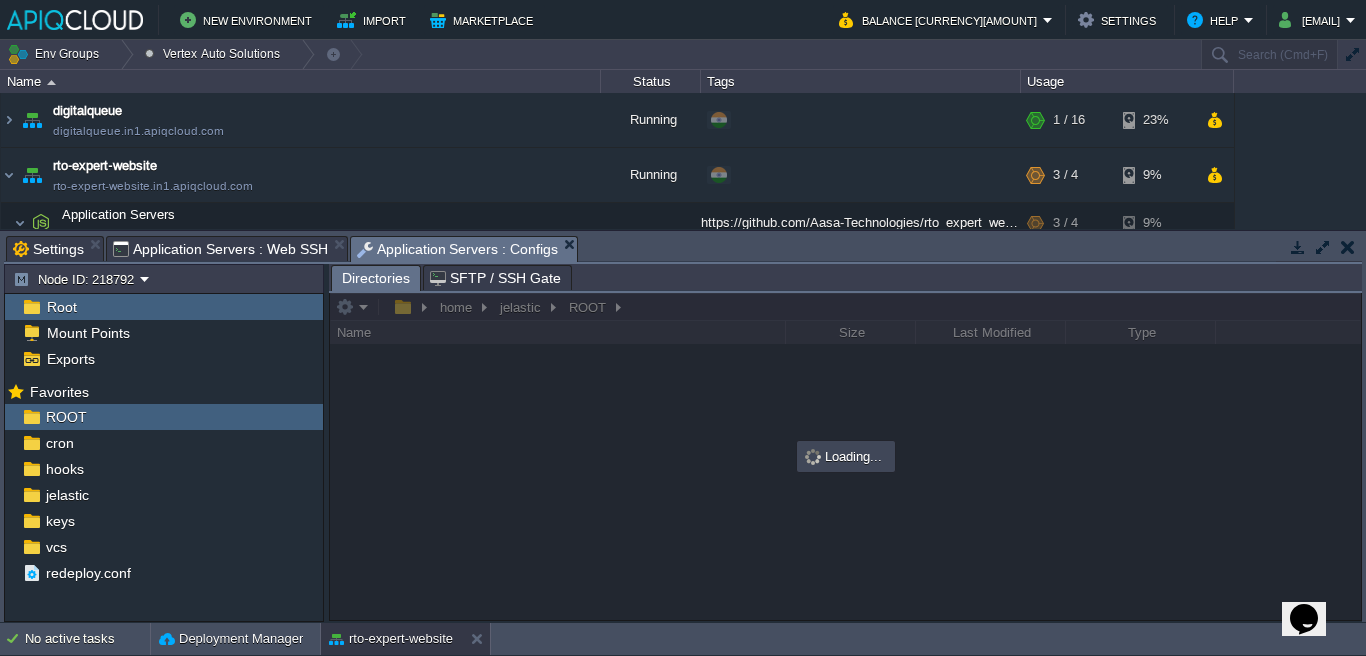 click at bounding box center [845, 456] 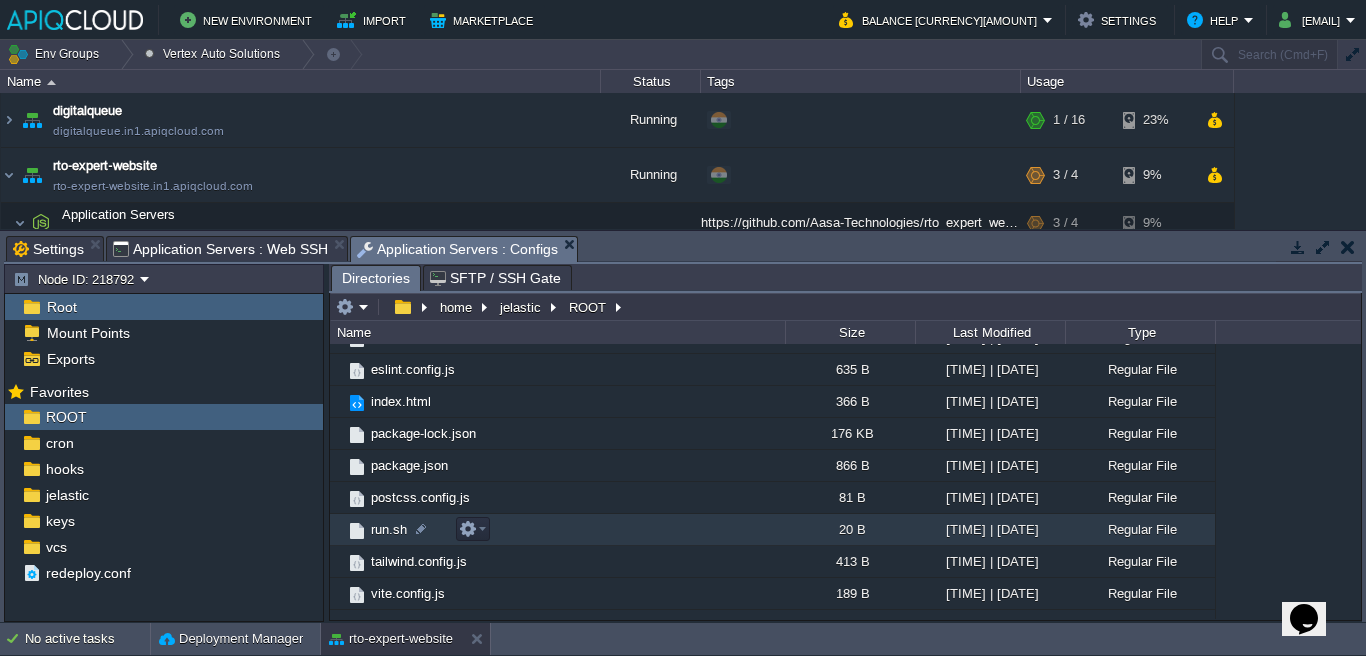 scroll, scrollTop: 329, scrollLeft: 0, axis: vertical 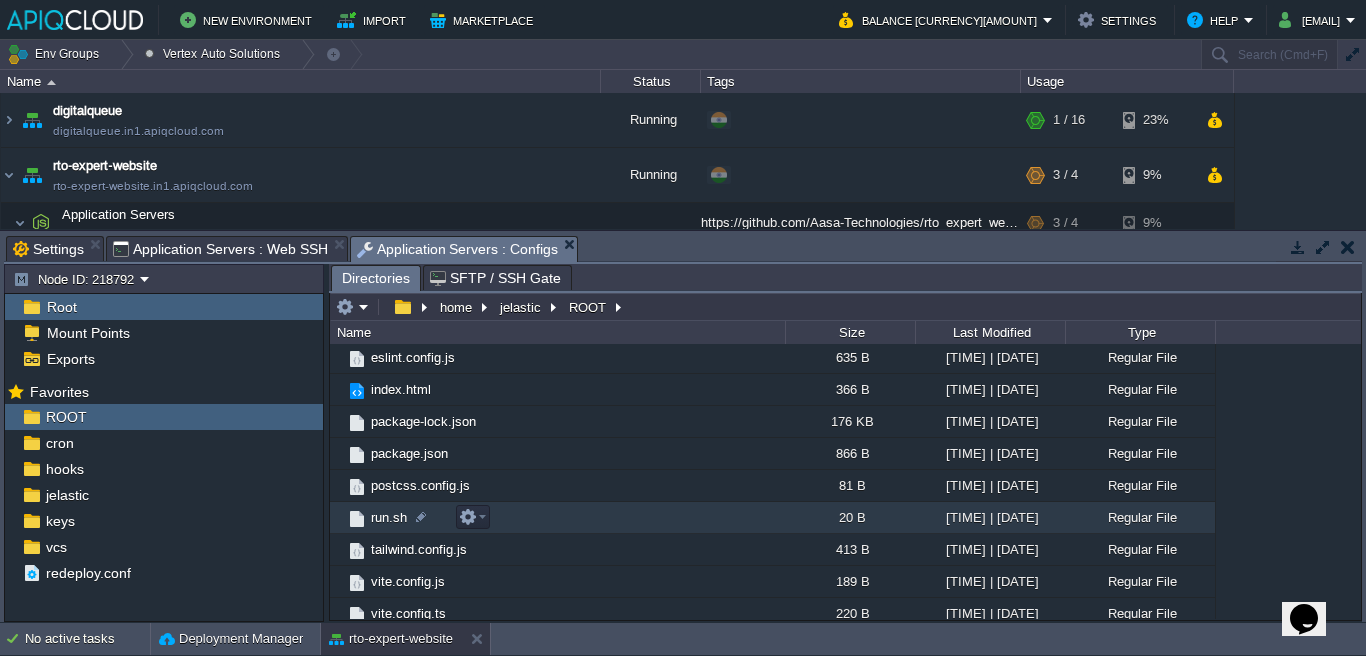 click on "run.sh" at bounding box center [389, 517] 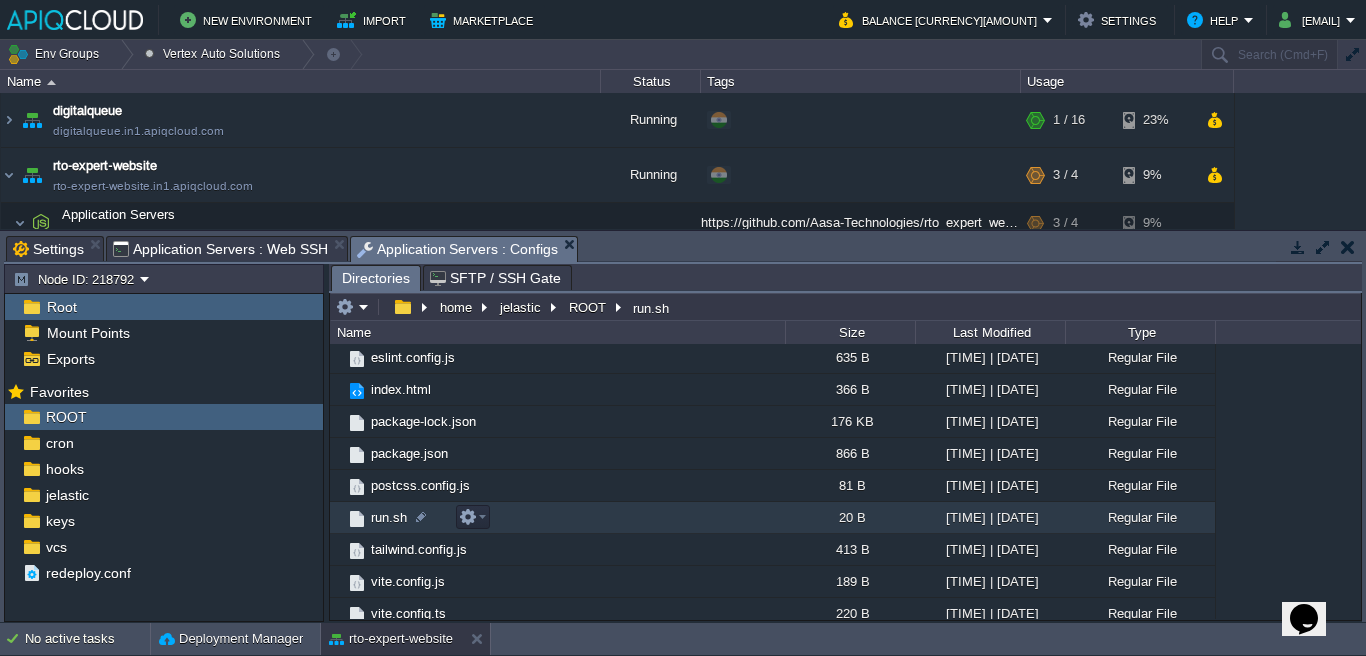 click on "run.sh" at bounding box center (389, 517) 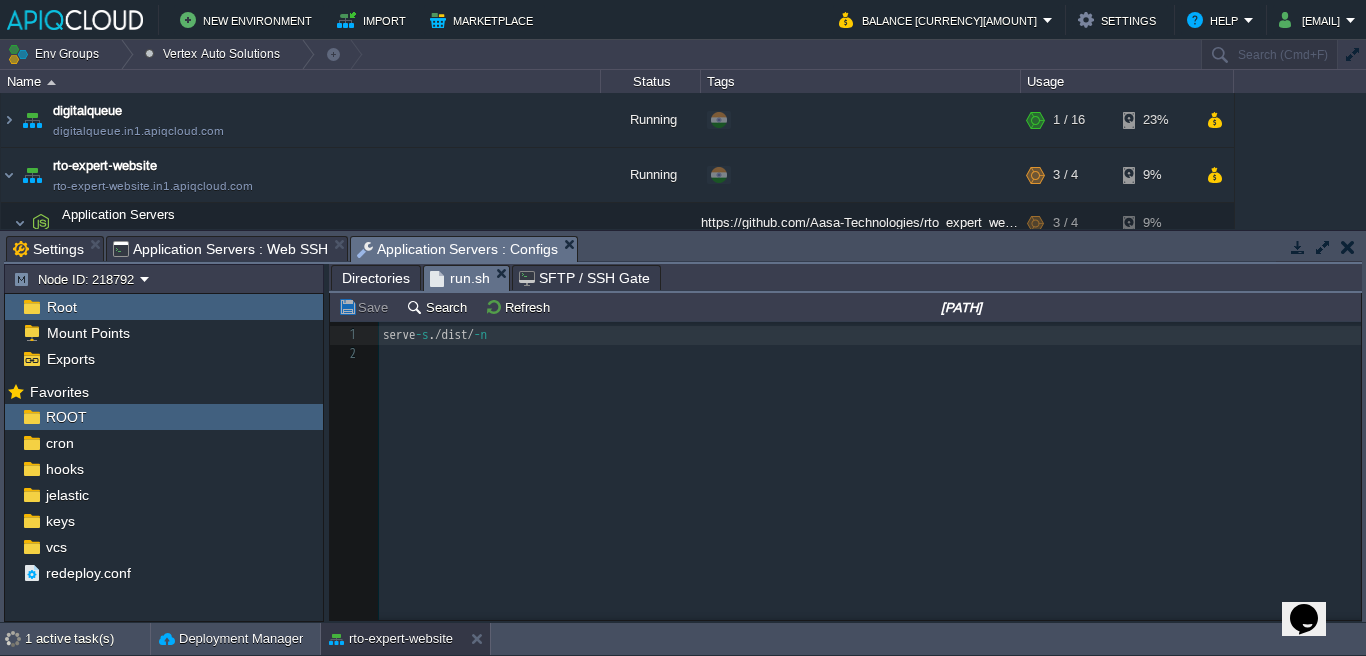 scroll, scrollTop: 7, scrollLeft: 0, axis: vertical 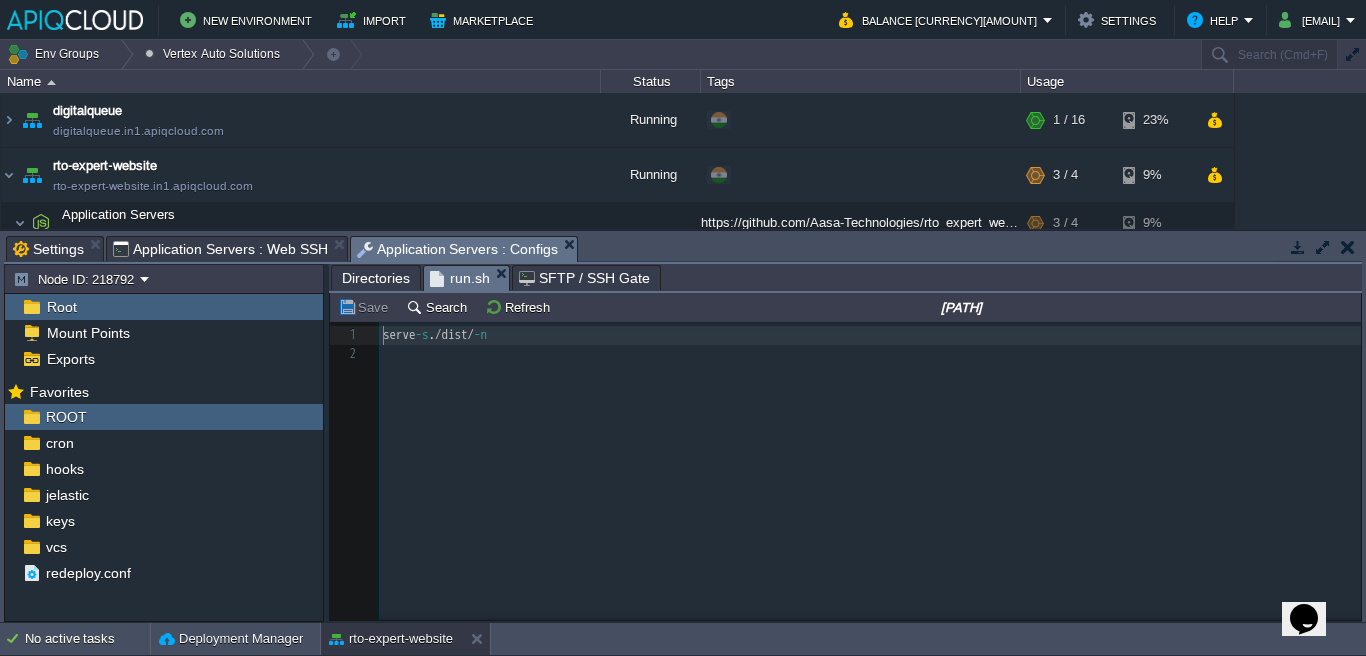 click on "Application Servers : Web SSH" at bounding box center (220, 249) 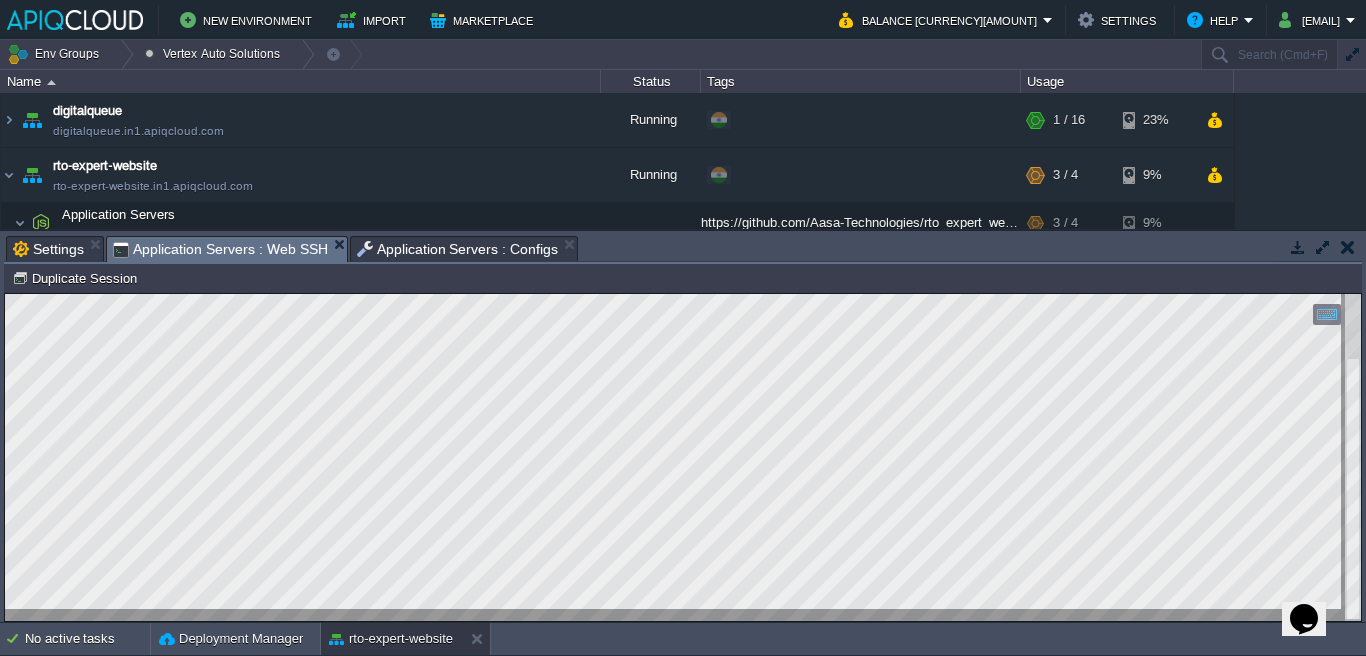 click on "Application Servers : Configs" at bounding box center [458, 249] 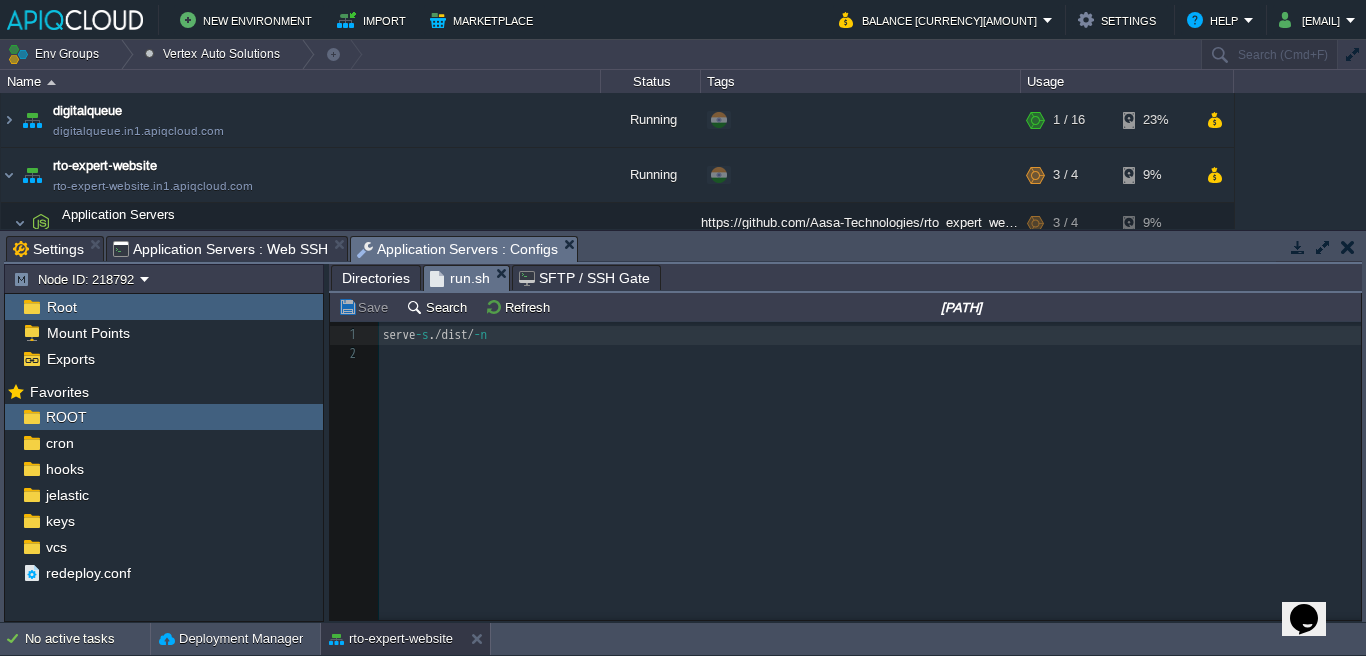 click on "Directories" at bounding box center (376, 278) 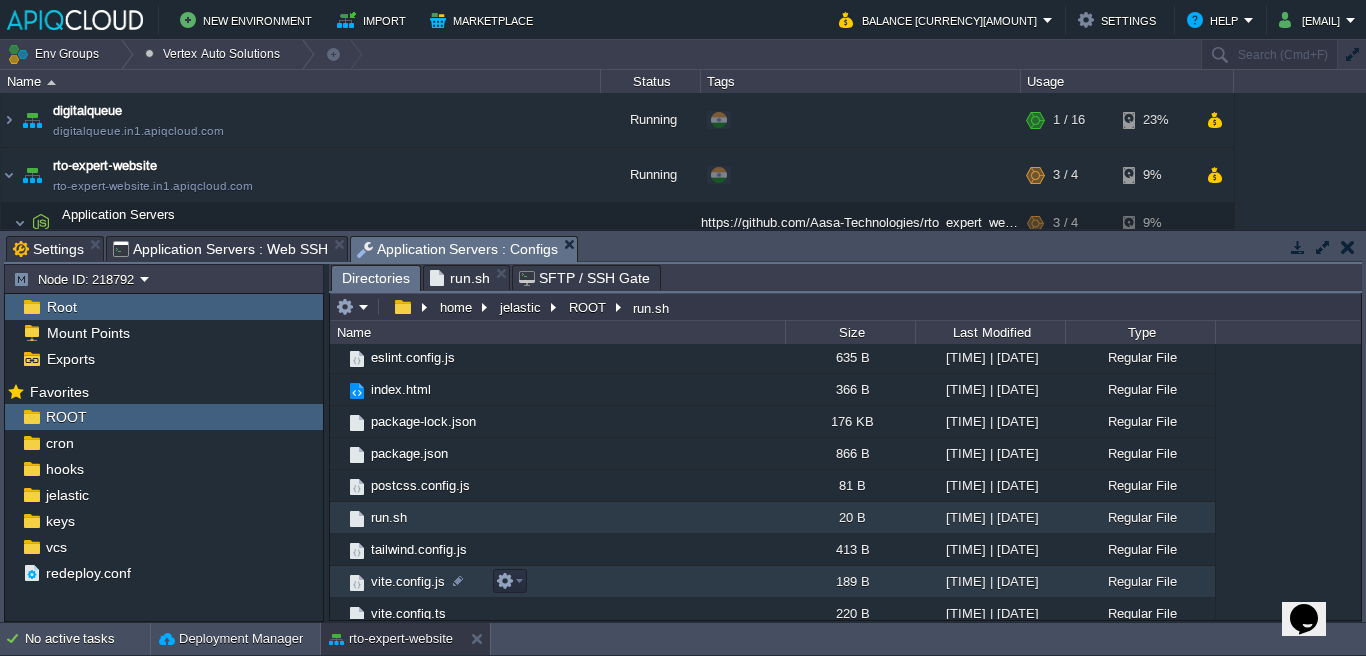 click on "vite.config.js" at bounding box center (408, 581) 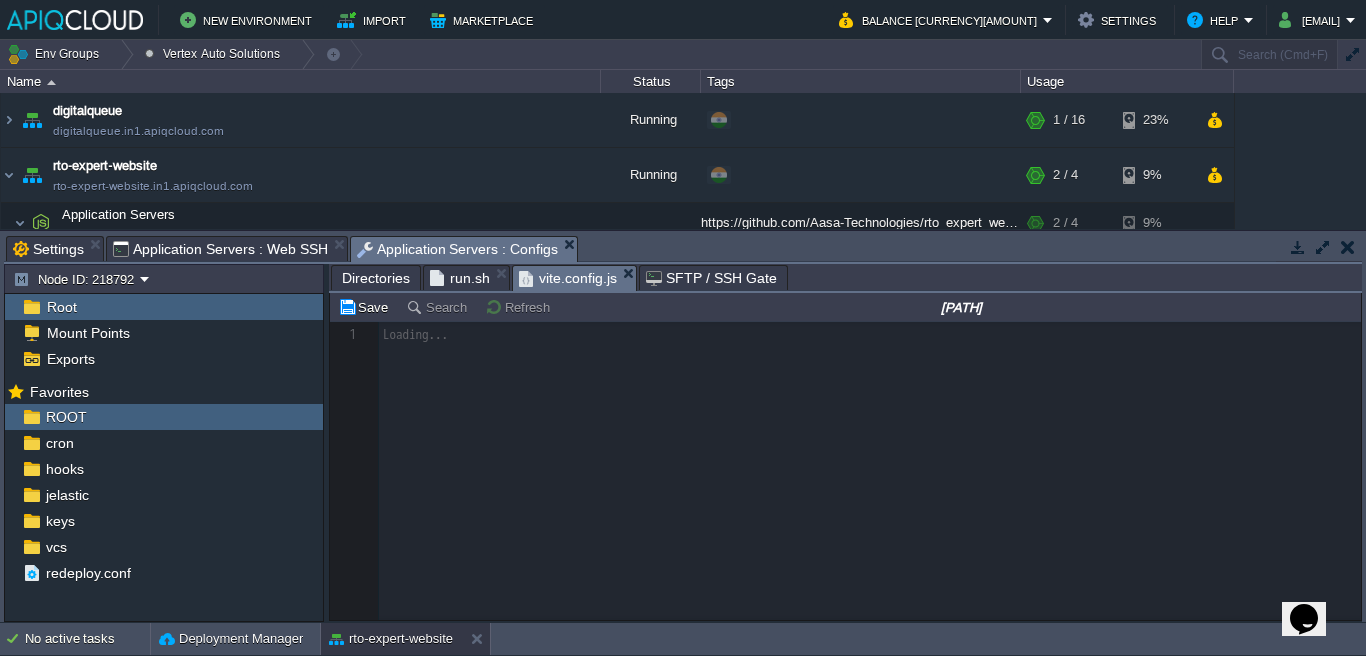 click on "Directories" at bounding box center [376, 278] 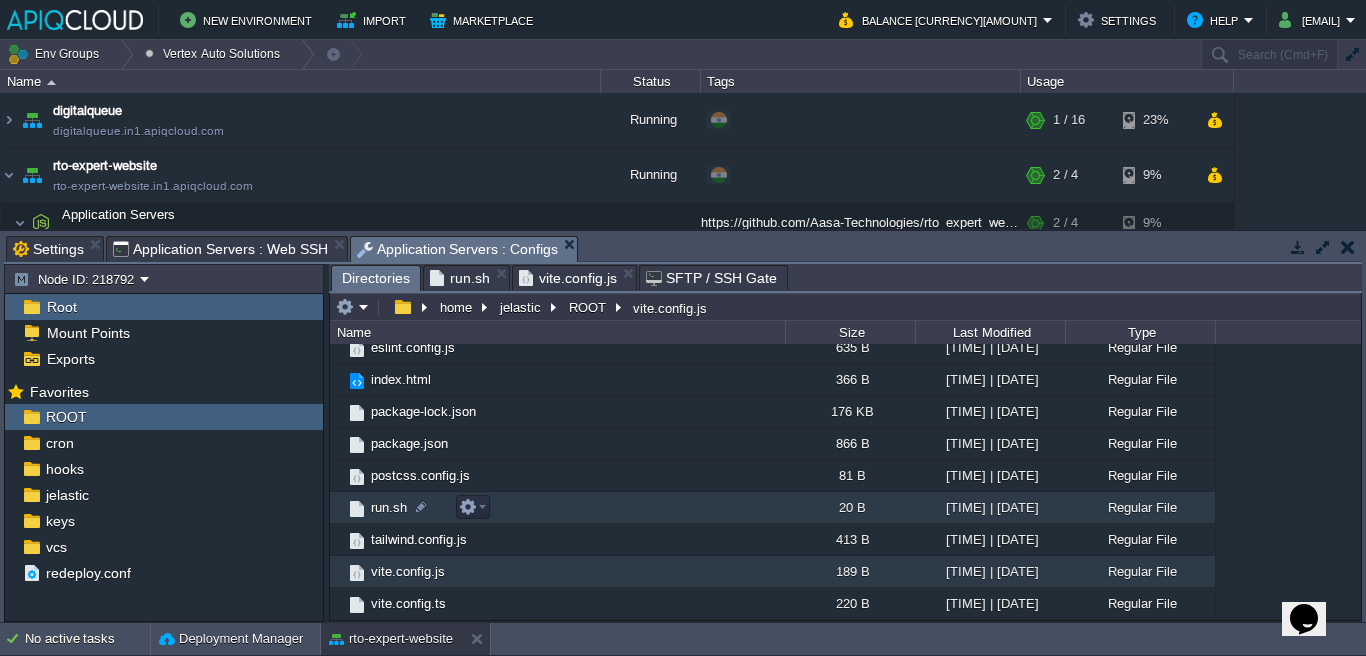 scroll, scrollTop: 340, scrollLeft: 0, axis: vertical 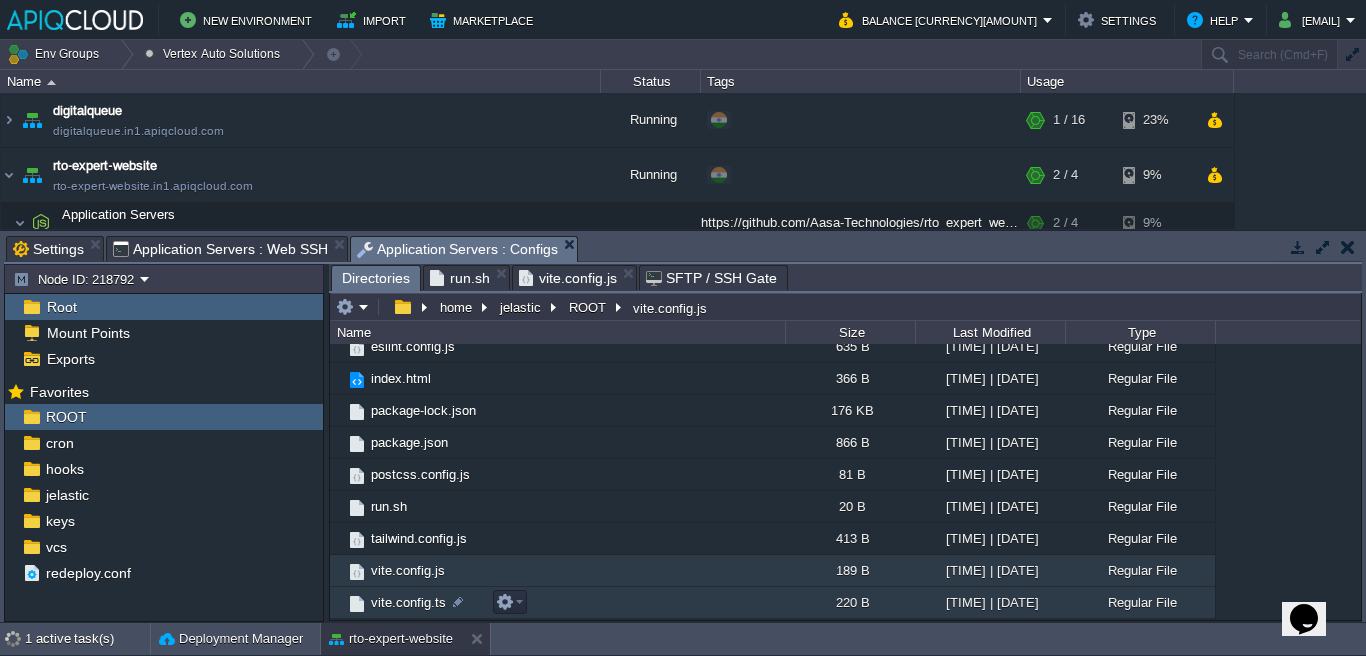 click on "vite.config.ts" at bounding box center (408, 602) 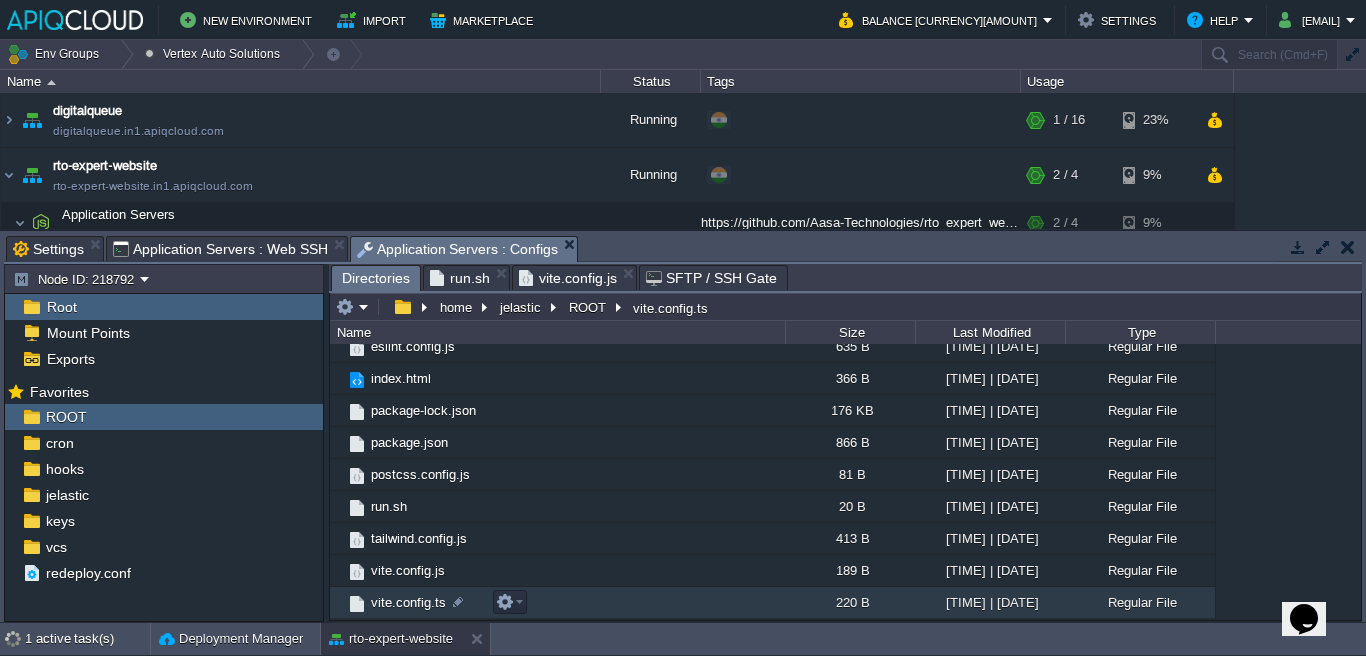 click on "vite.config.ts" at bounding box center (408, 602) 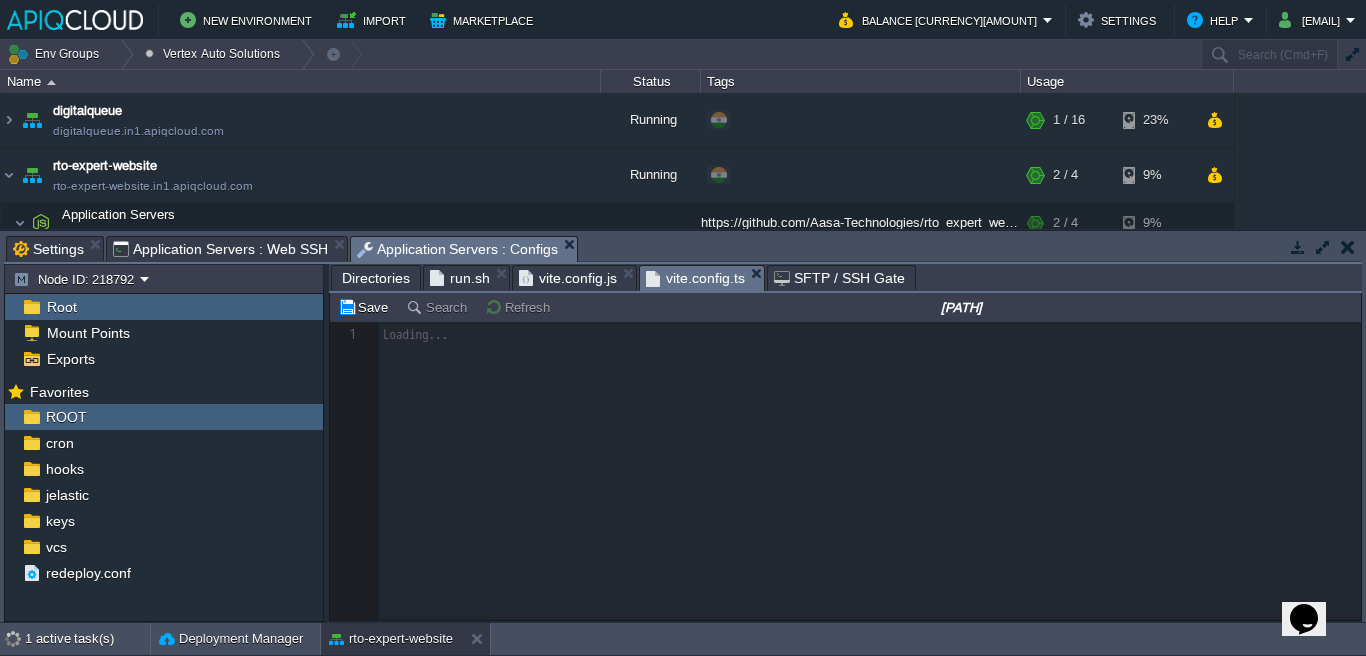 click on "vite.config.js" at bounding box center (568, 278) 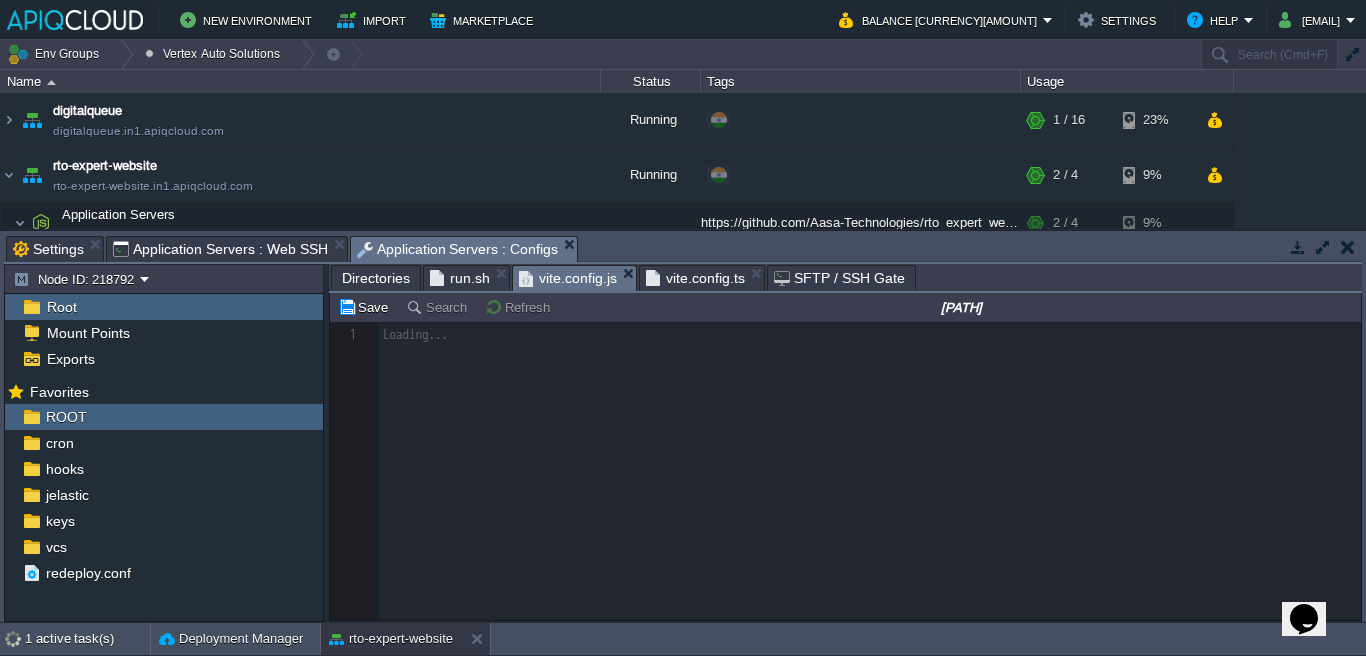 click on "Directories" at bounding box center (376, 278) 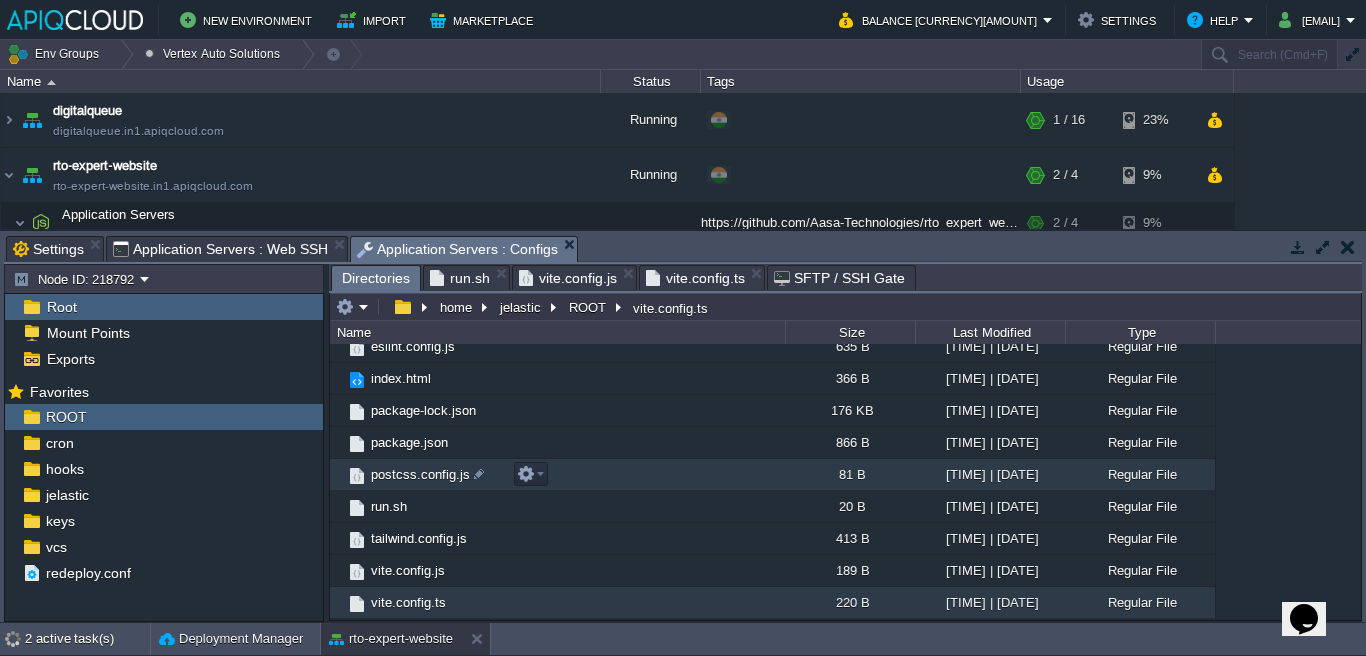scroll, scrollTop: 336, scrollLeft: 0, axis: vertical 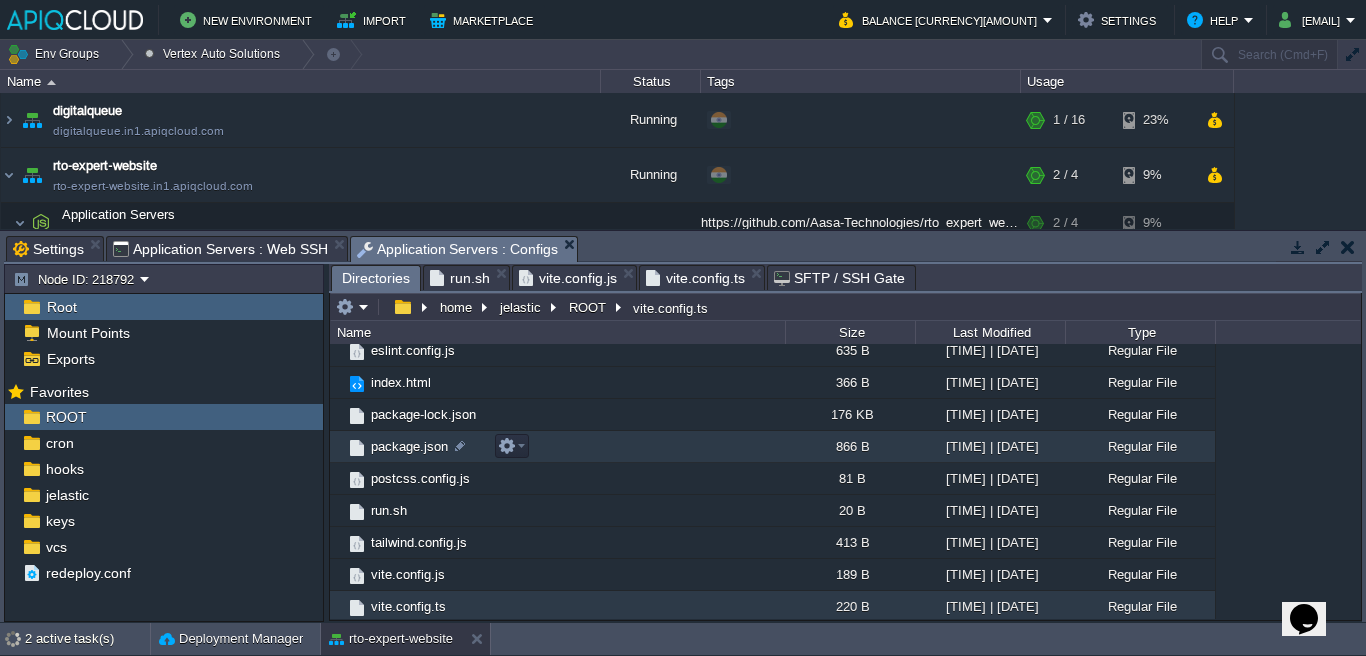 click on "package.json" at bounding box center (409, 446) 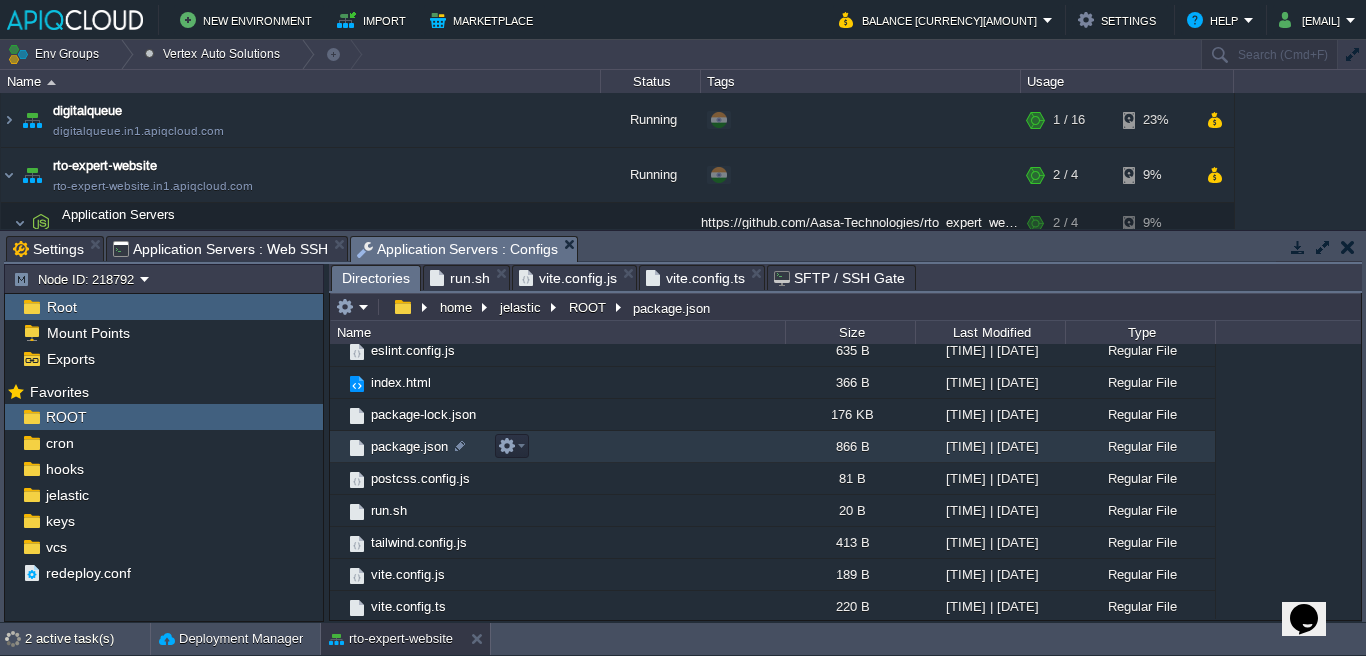 click on "package.json" at bounding box center [409, 446] 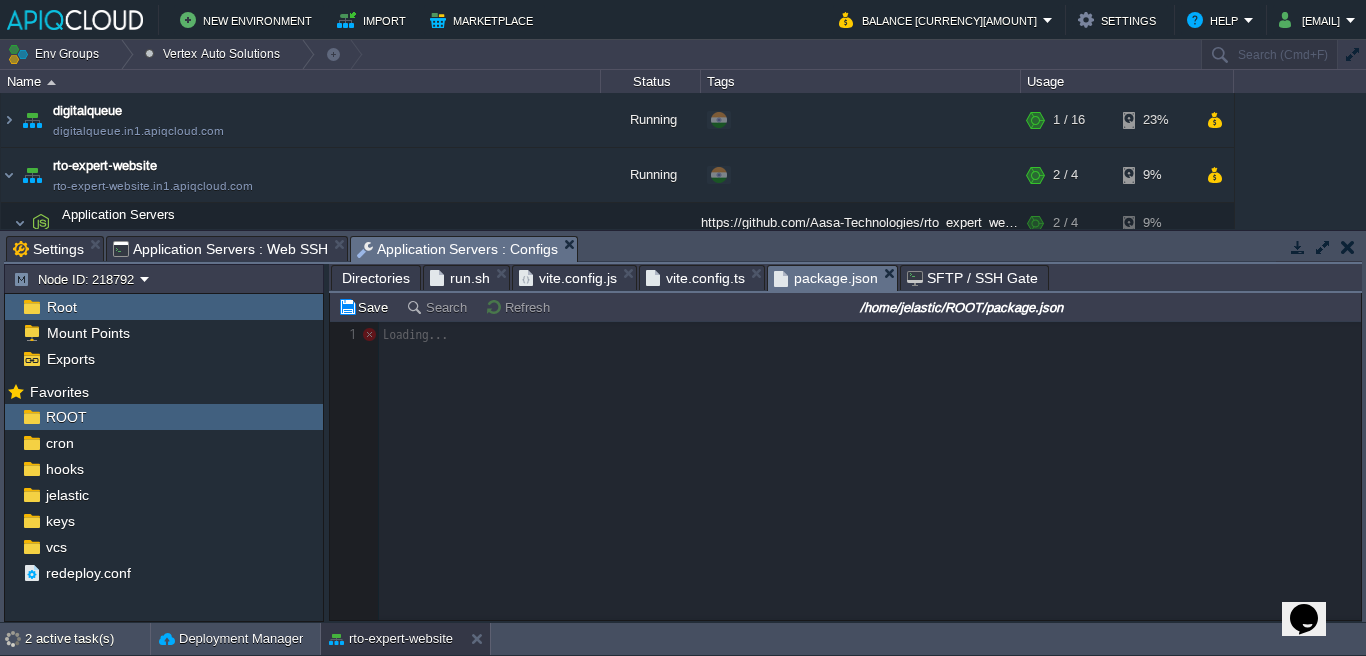 click on "Directories" at bounding box center (376, 278) 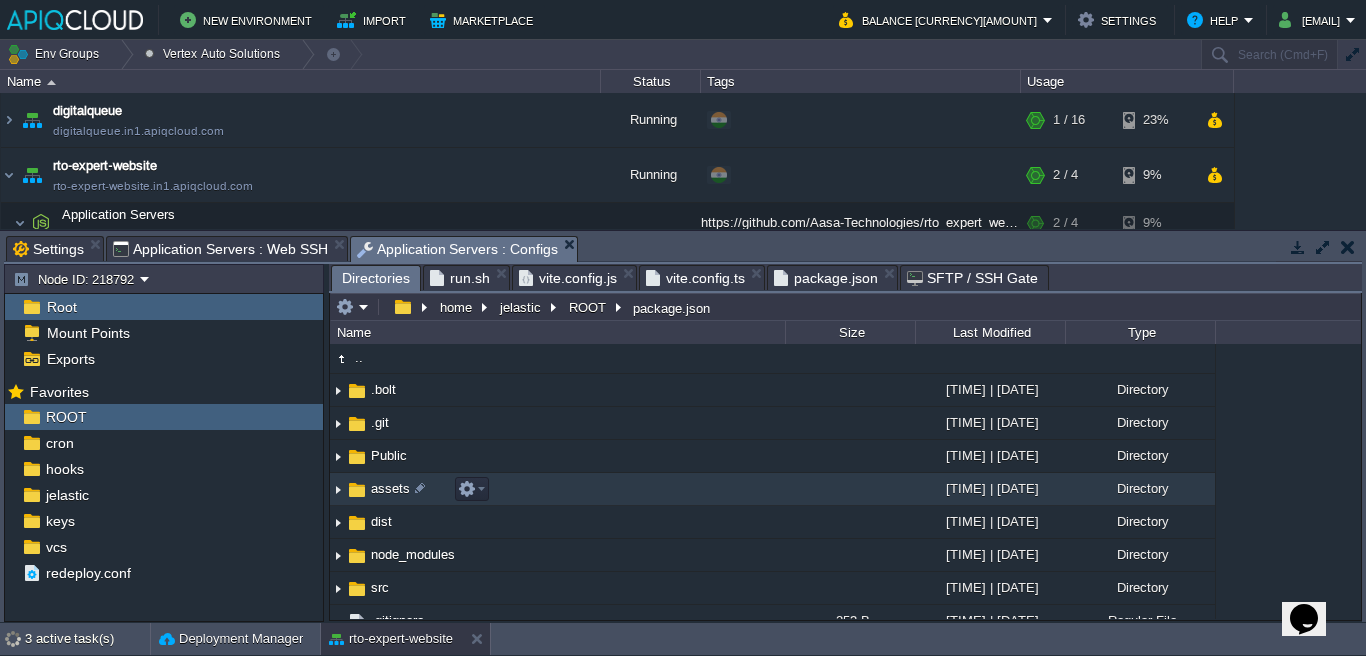 scroll, scrollTop: 0, scrollLeft: 0, axis: both 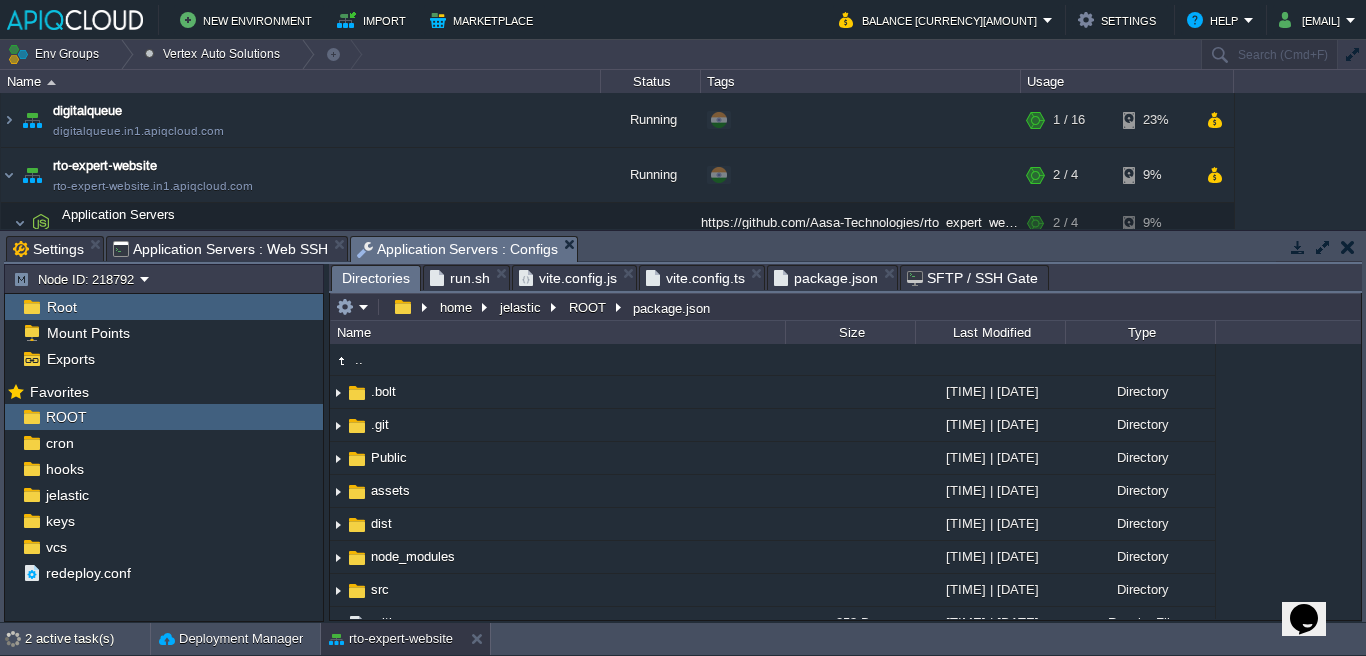 click on "run.sh" at bounding box center [460, 278] 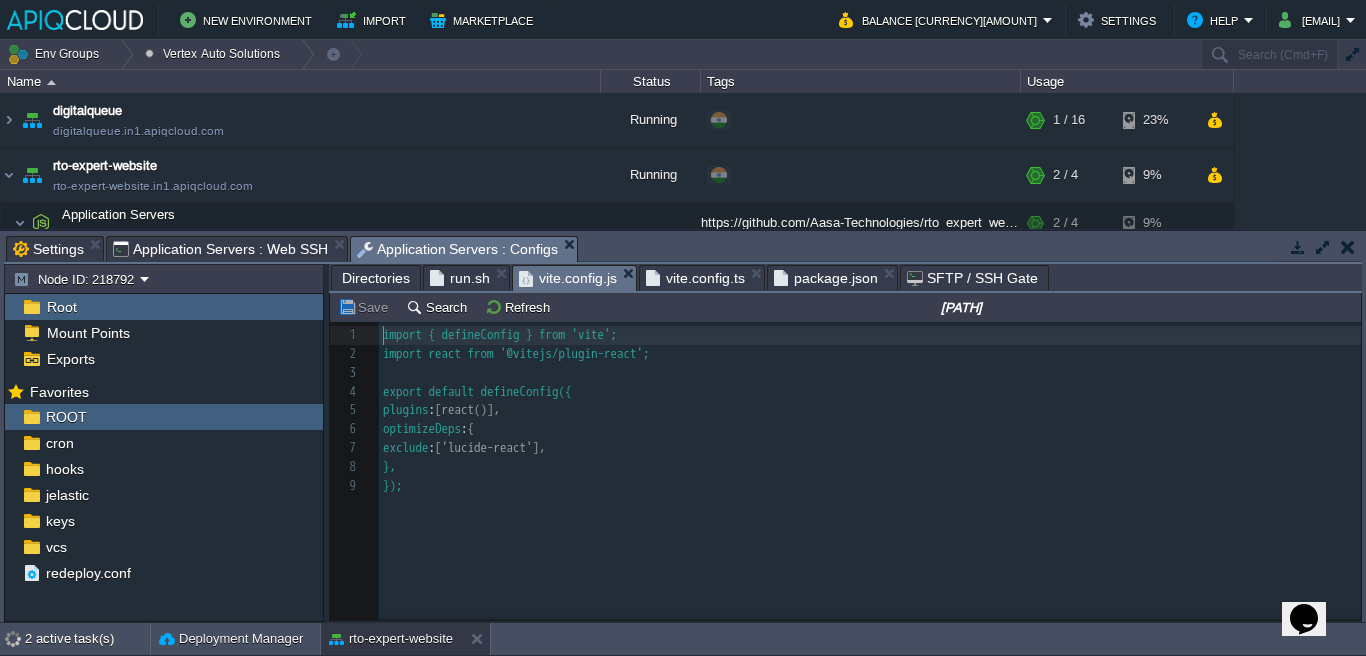 click on "vite.config.js" at bounding box center [568, 278] 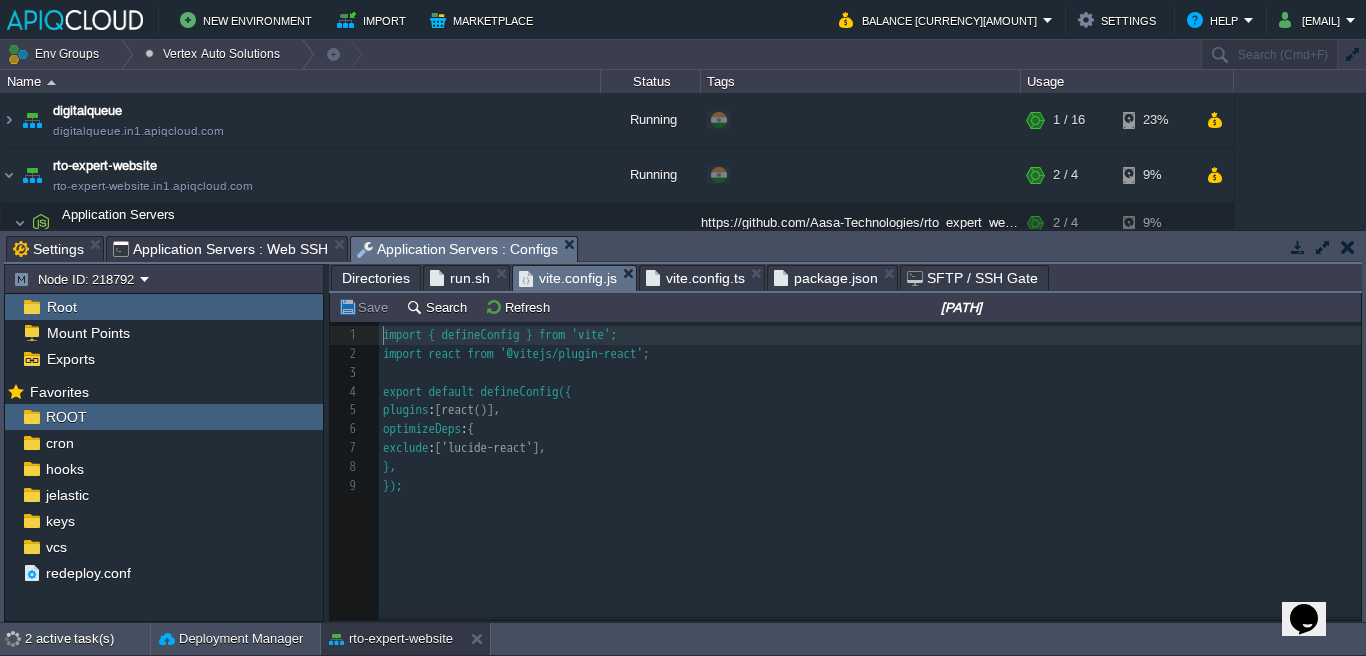 scroll, scrollTop: 7, scrollLeft: 0, axis: vertical 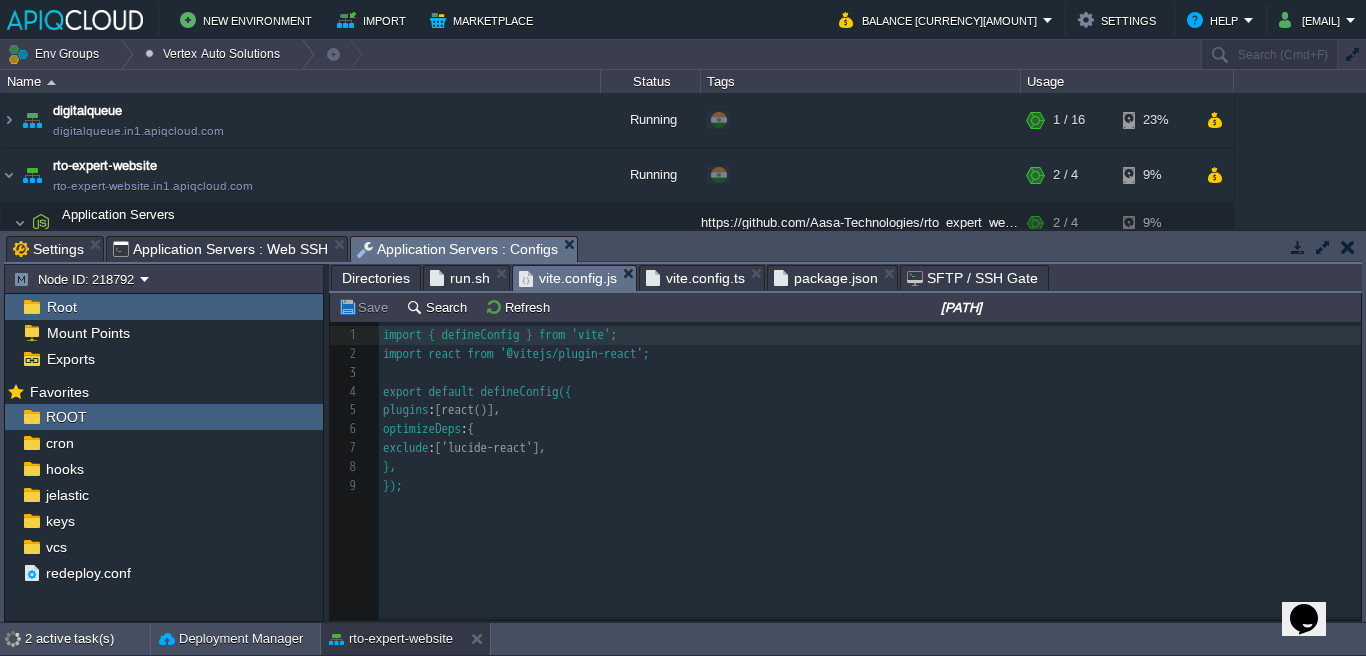 click on "[NUMBER] [NUMBER] import { defineConfig } from 'vite'; [NUMBER] import react from '@vitejs/plugin-react'; [NUMBER] export default defineConfig({ [NUMBER]   plugins :  [react()], [NUMBER]   optimizeDeps :  { [NUMBER]     exclude :  ['lucide-react'], [NUMBER]   }, [NUMBER] });" at bounding box center [860, 486] 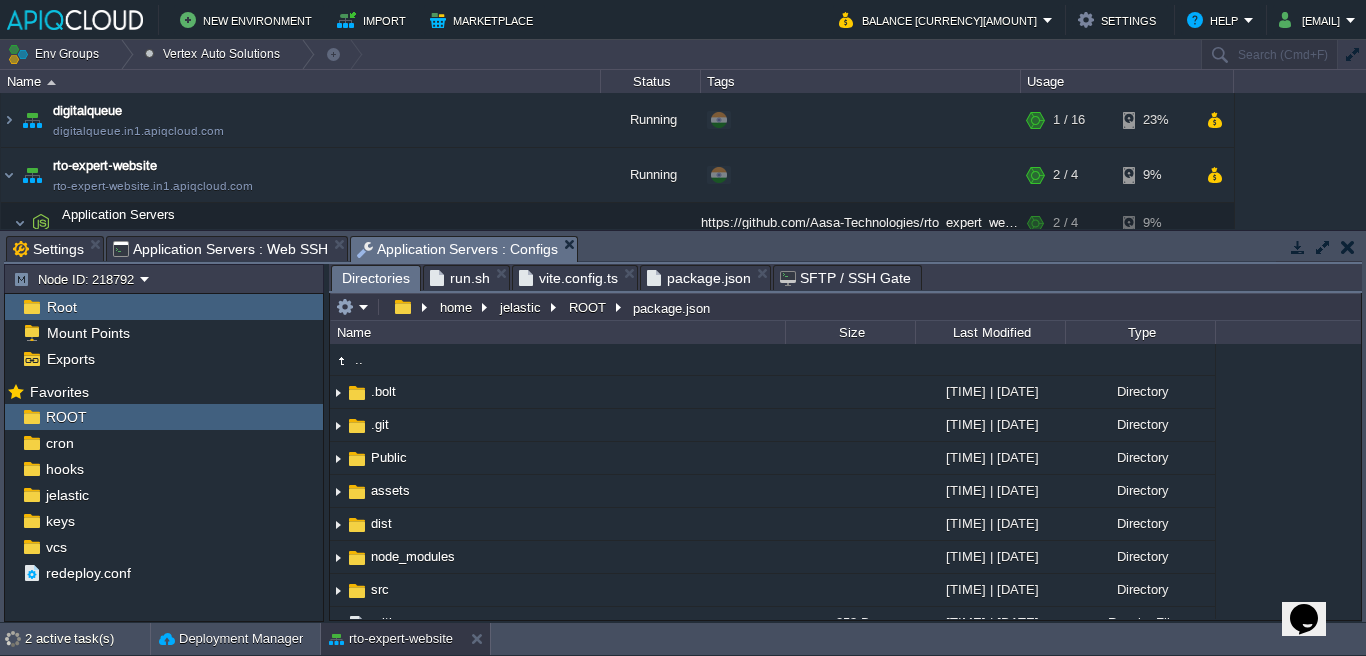 click on "vite.config.ts" at bounding box center (568, 278) 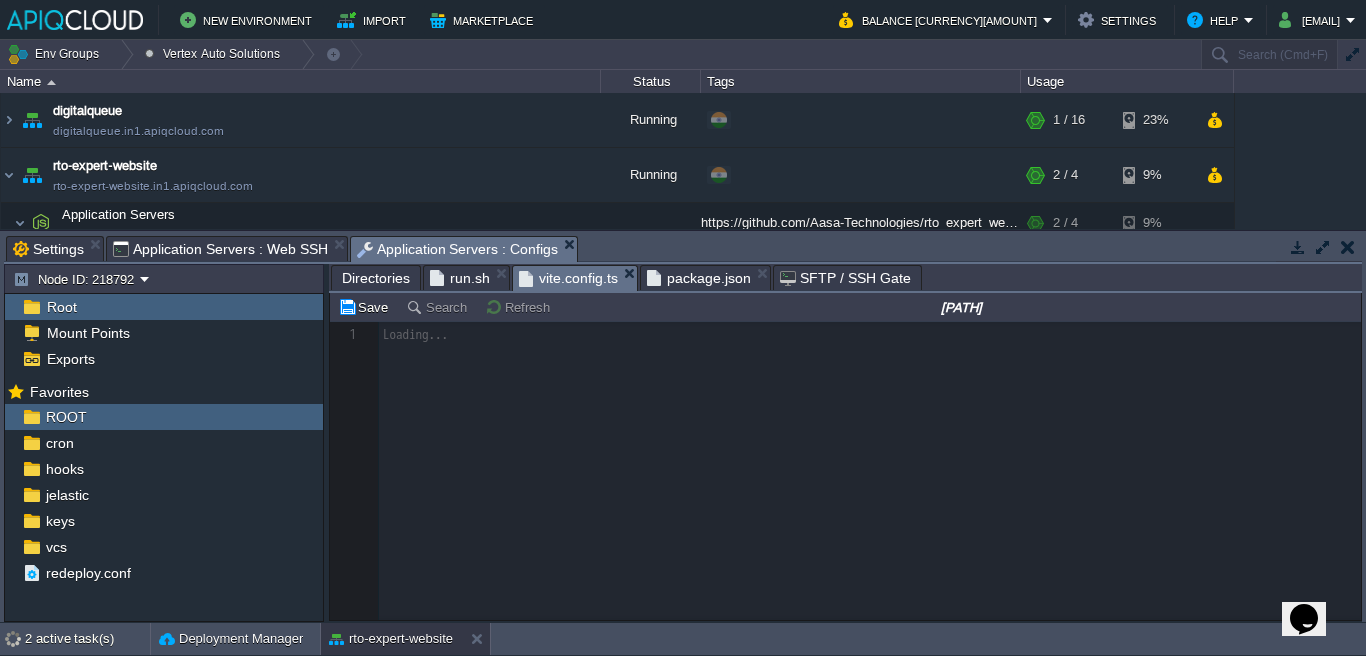 click on "package.json" at bounding box center [699, 278] 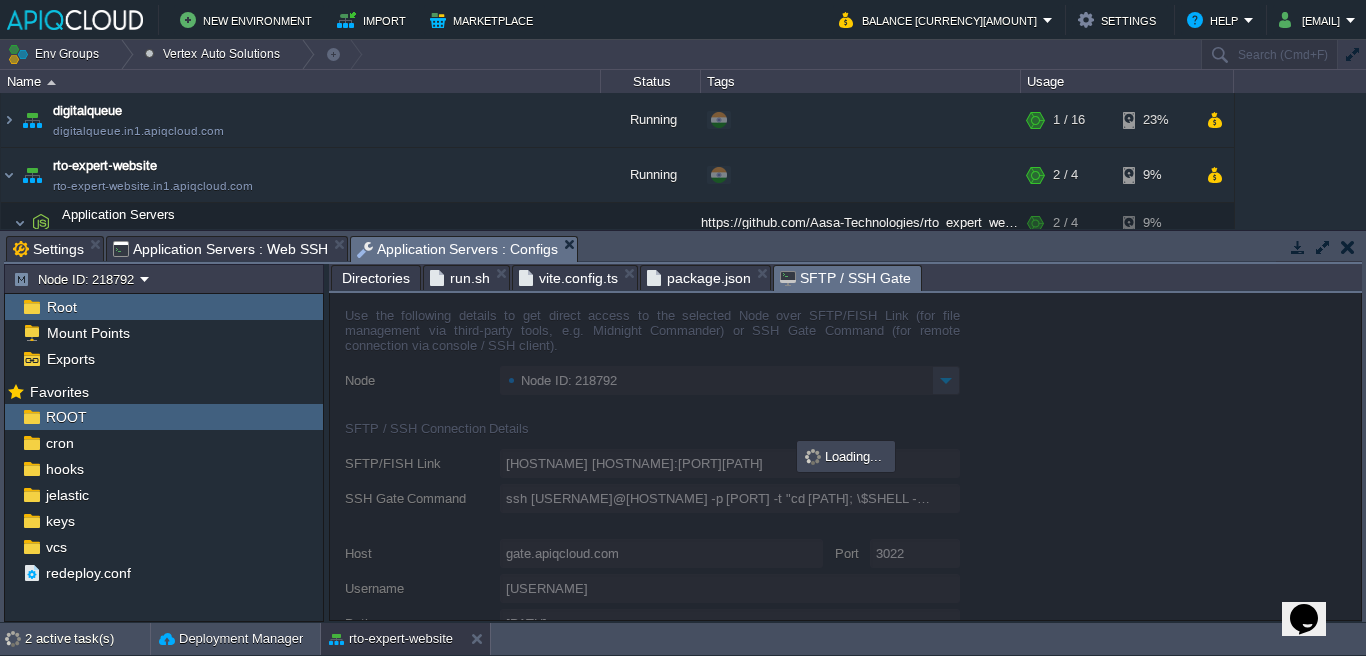 click on "SFTP / SSH Gate" at bounding box center [845, 278] 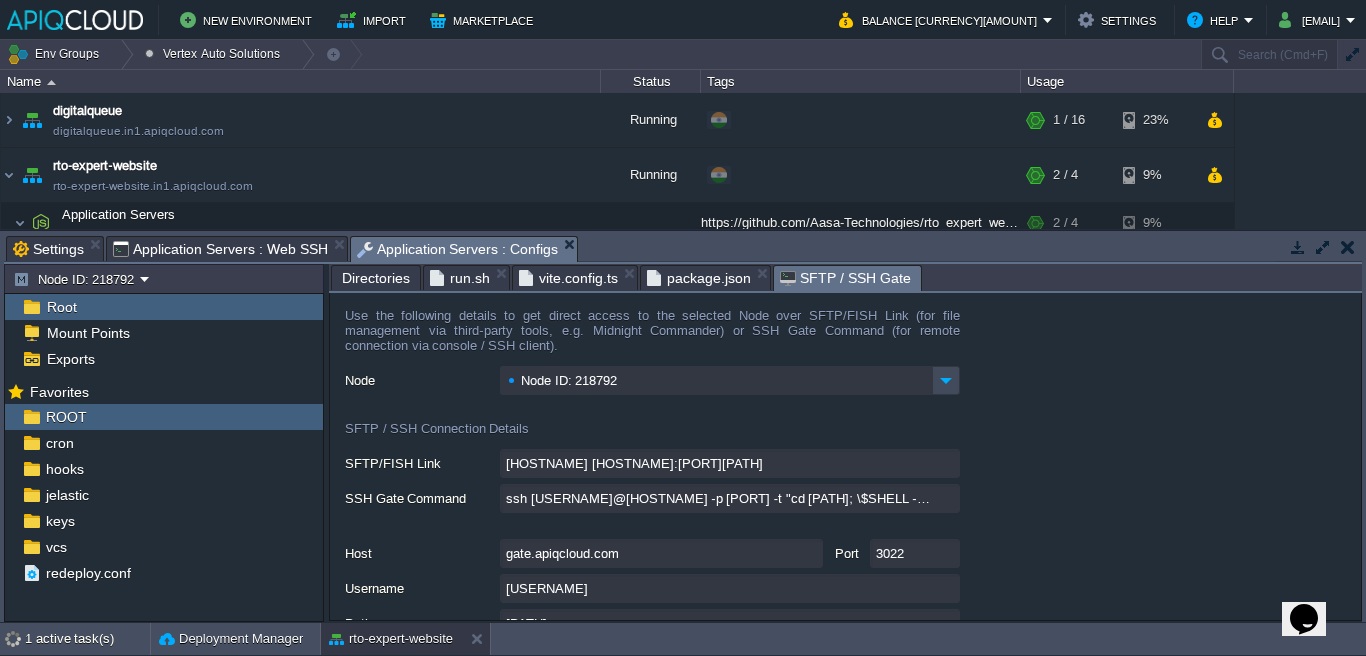 click on "run.sh" at bounding box center (460, 278) 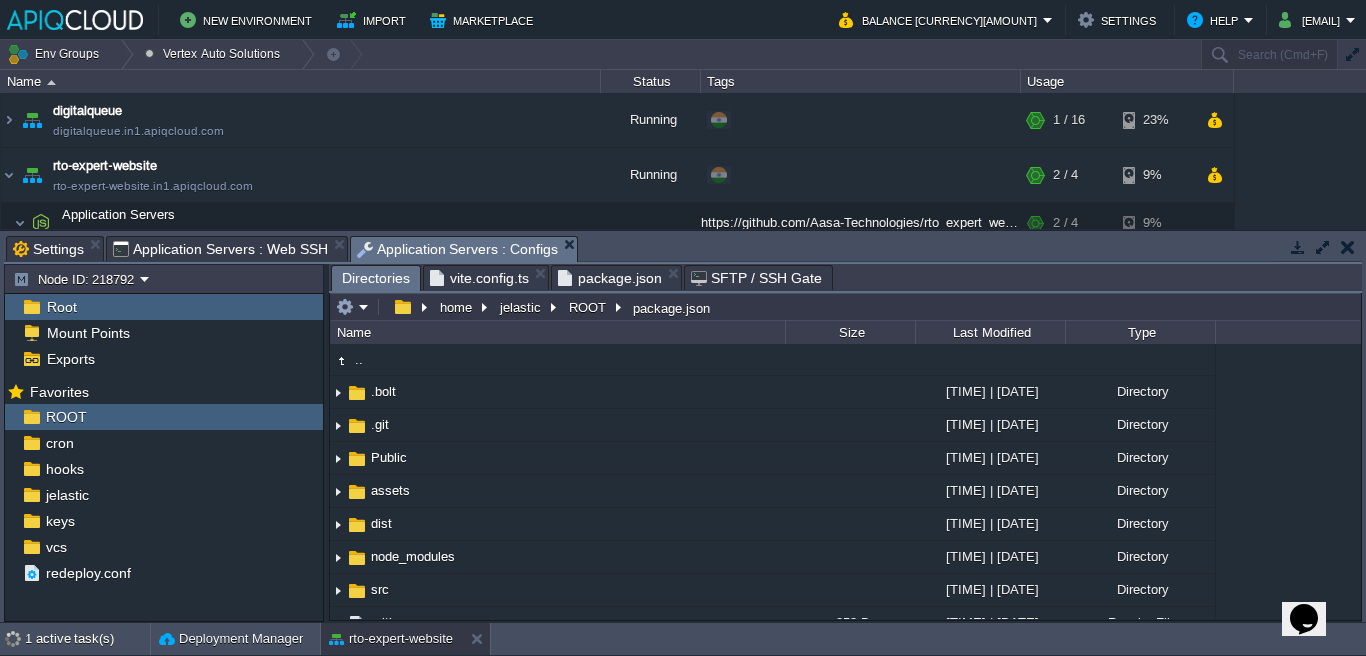click on "vite.config.ts" at bounding box center (479, 278) 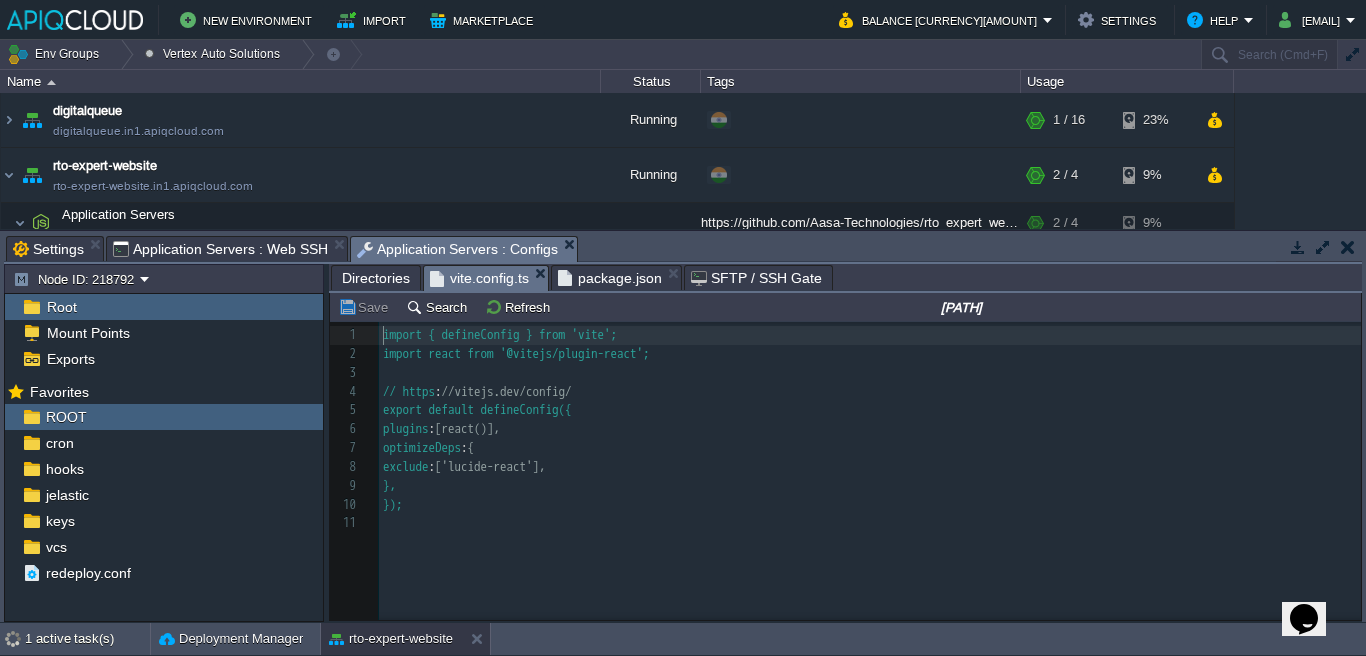 scroll, scrollTop: 7, scrollLeft: 0, axis: vertical 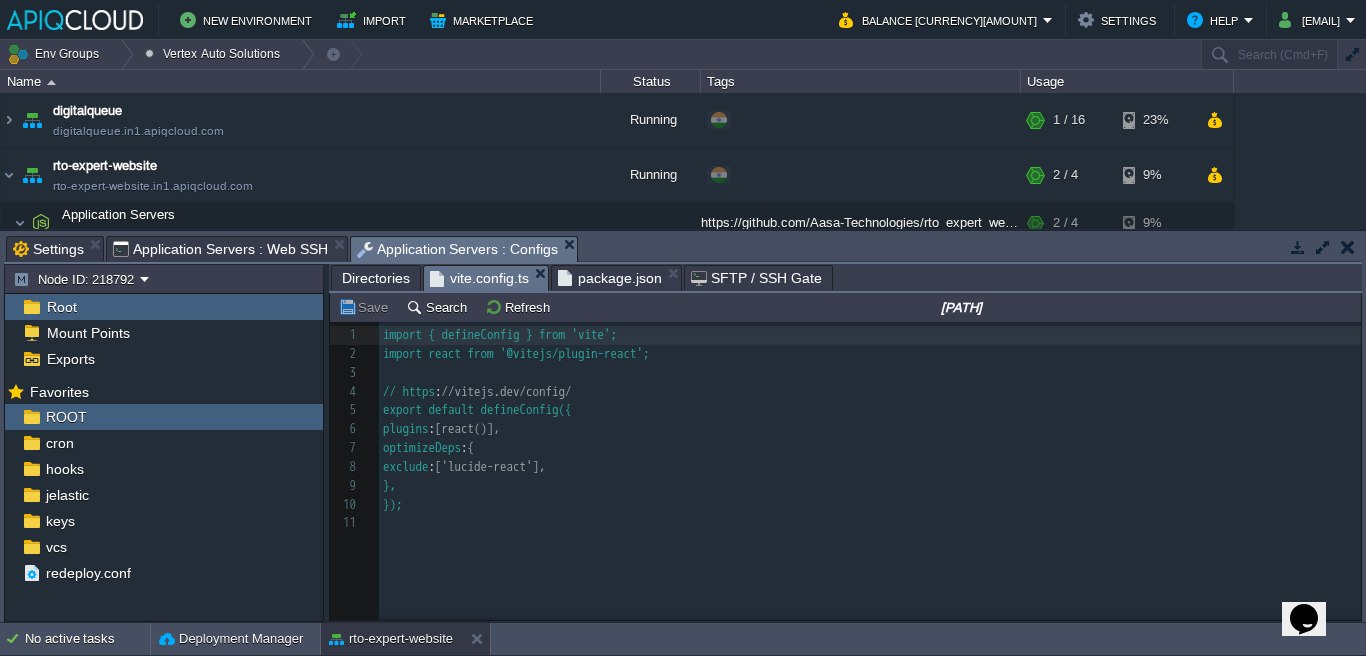click on "Directories" at bounding box center [376, 278] 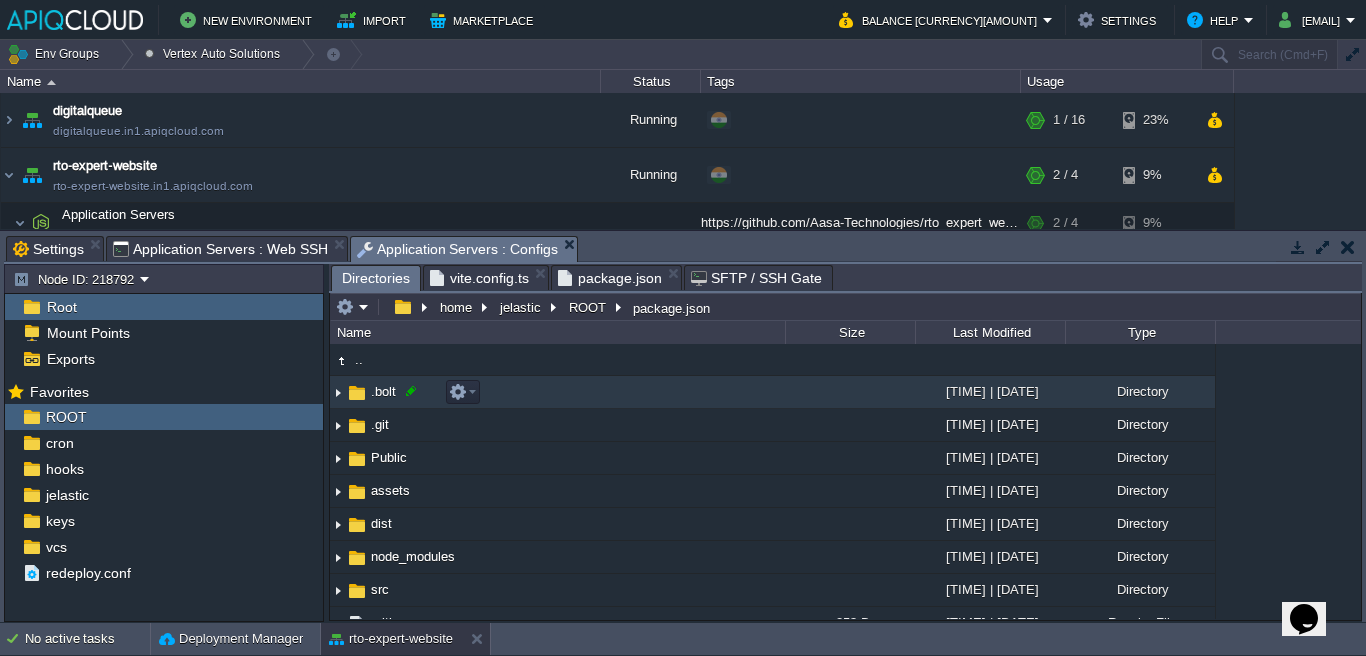 scroll, scrollTop: 340, scrollLeft: 0, axis: vertical 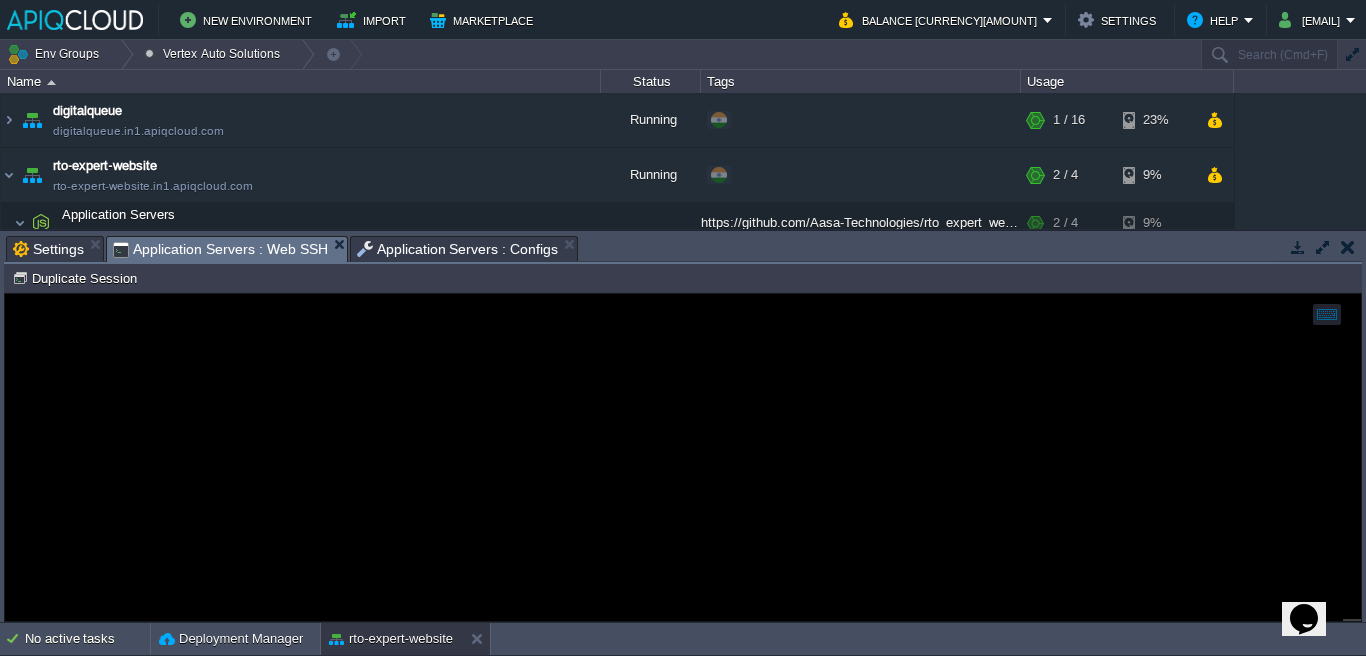 click on "Application Servers : Web SSH" at bounding box center [220, 249] 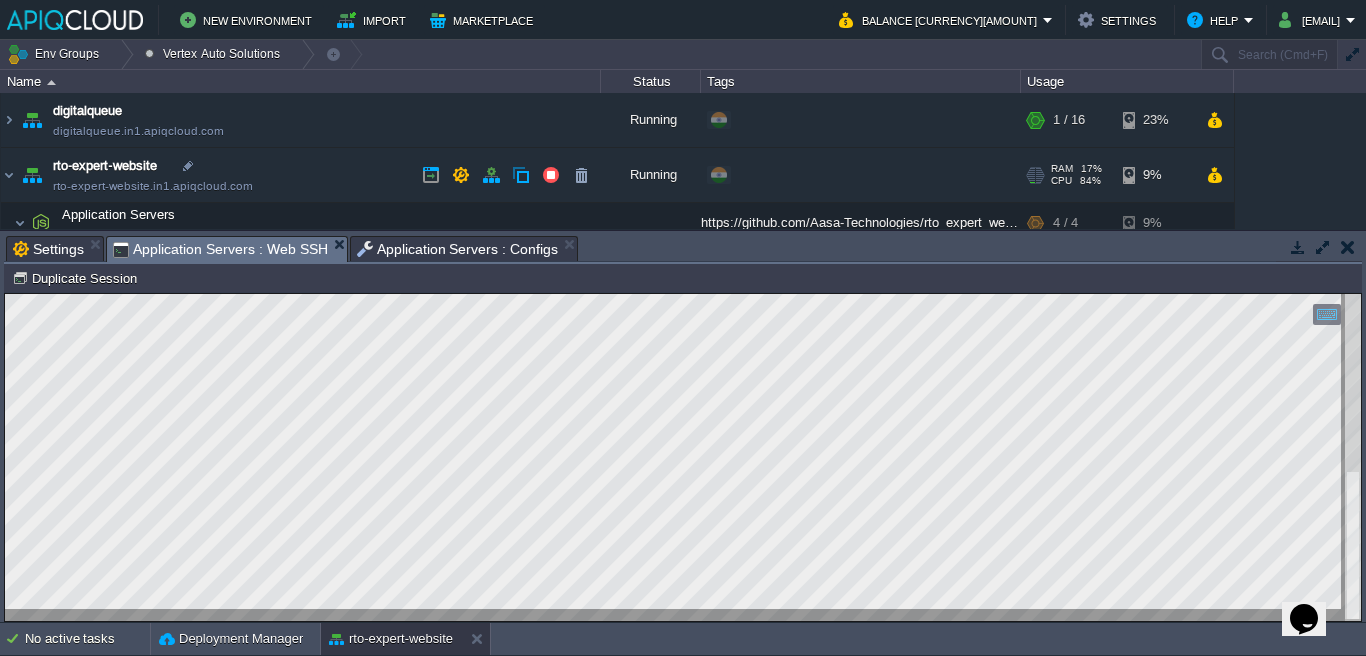 click on "rto-expert-website.in1.apiqcloud.com" at bounding box center [153, 186] 